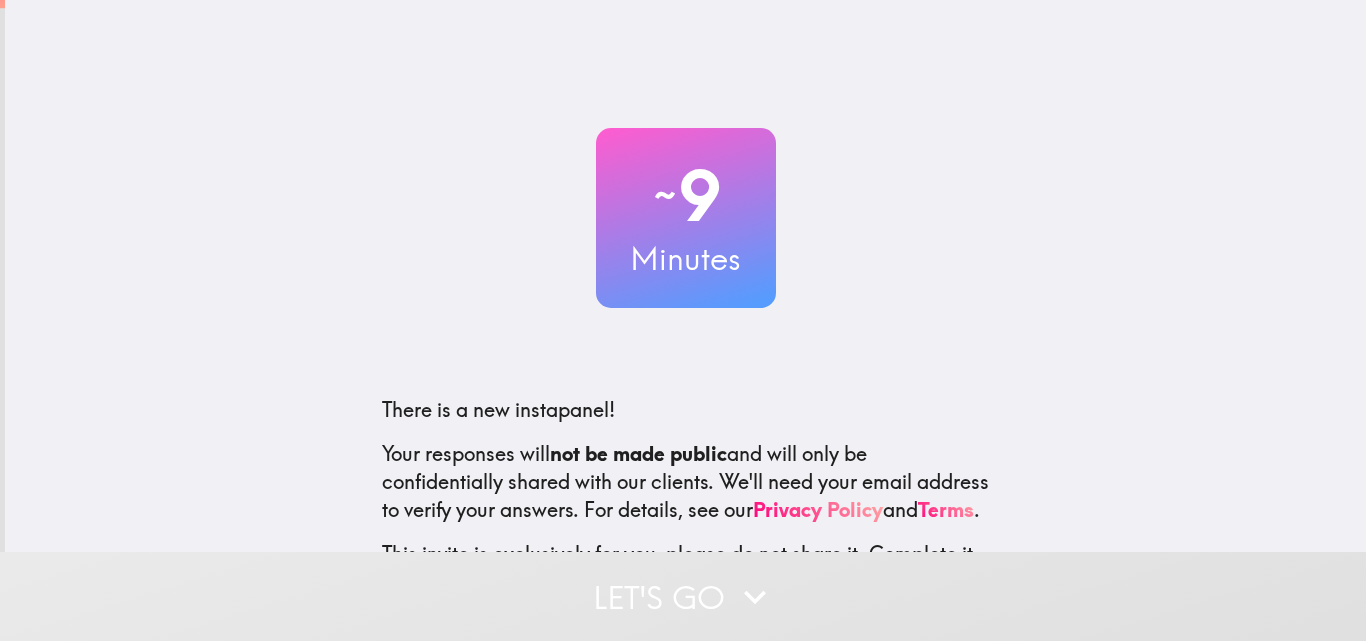 scroll, scrollTop: 0, scrollLeft: 0, axis: both 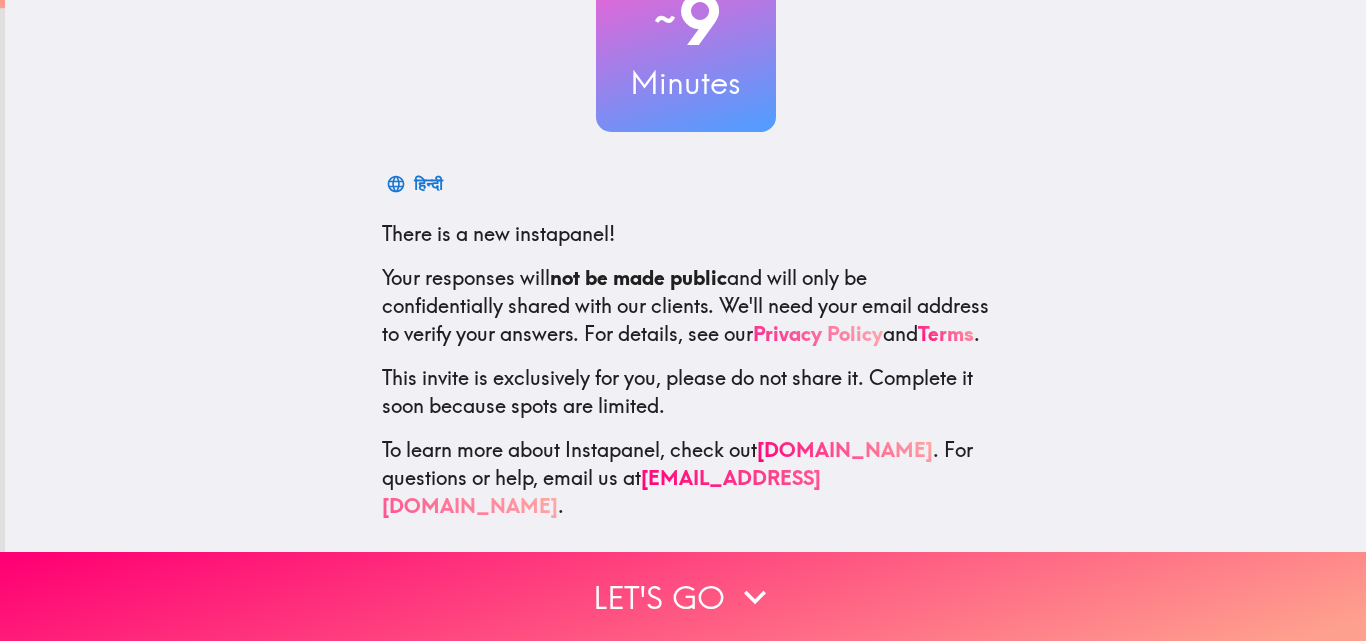 click on "Privacy Policy" at bounding box center [818, 333] 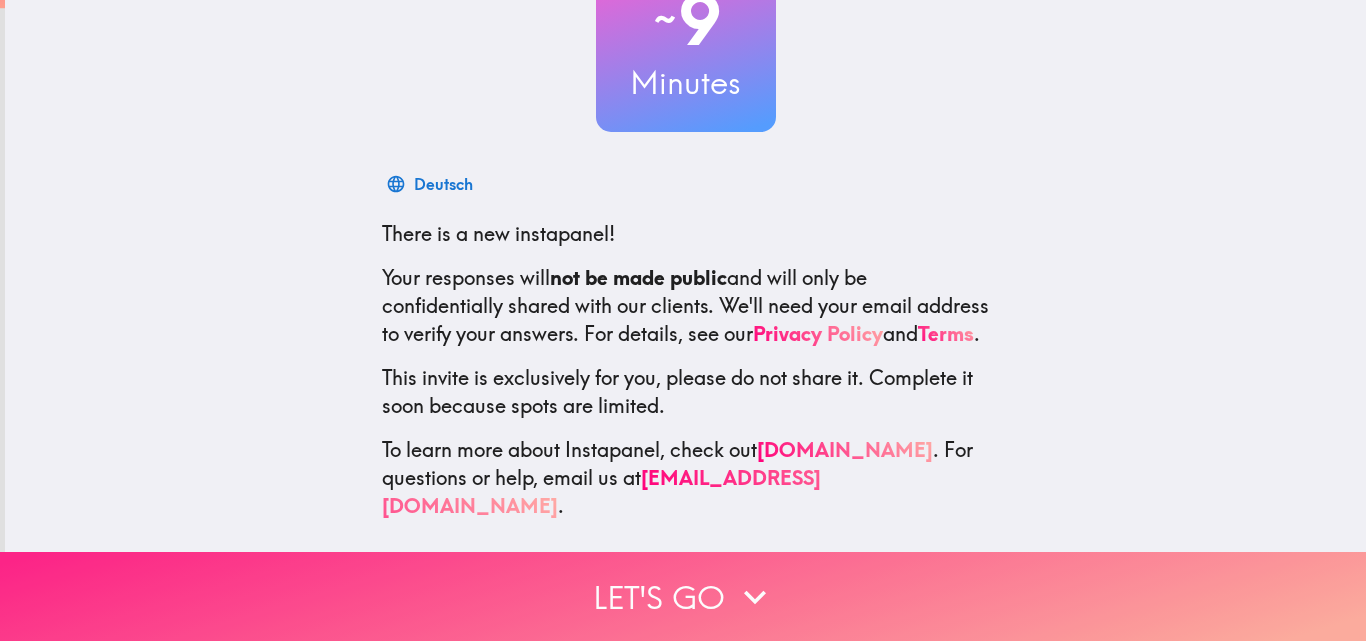 click on "Let's go" at bounding box center (683, 596) 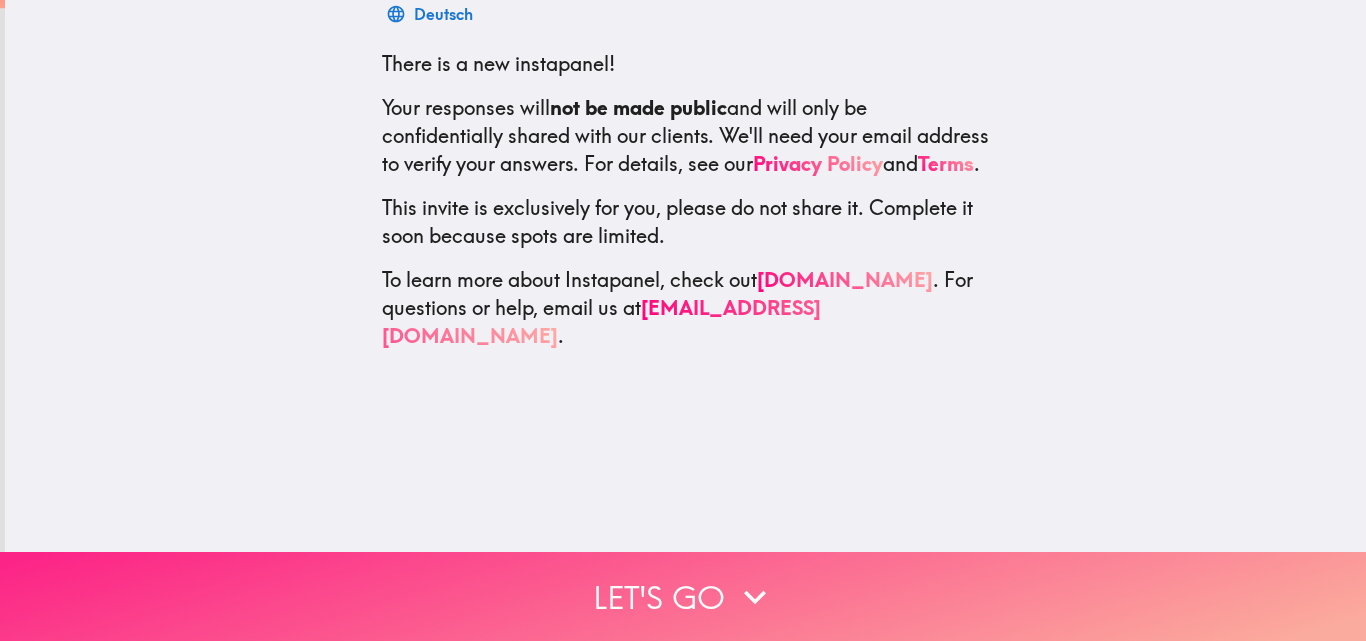 scroll, scrollTop: 0, scrollLeft: 0, axis: both 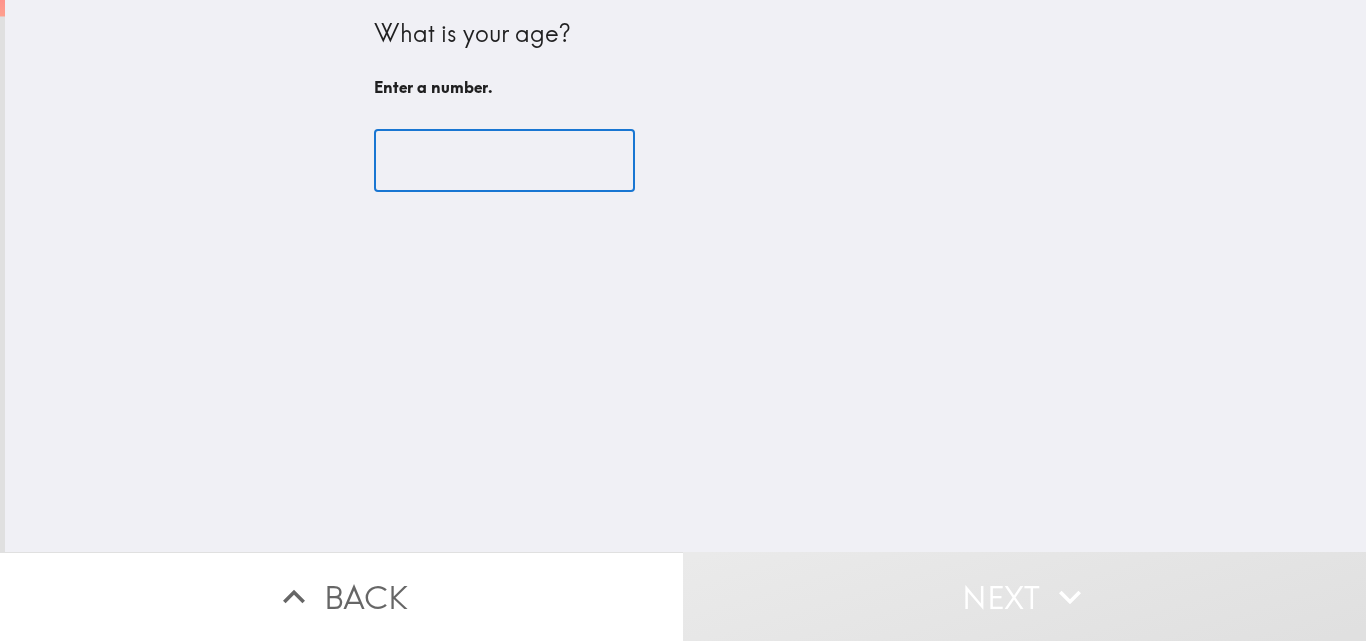 click at bounding box center [504, 161] 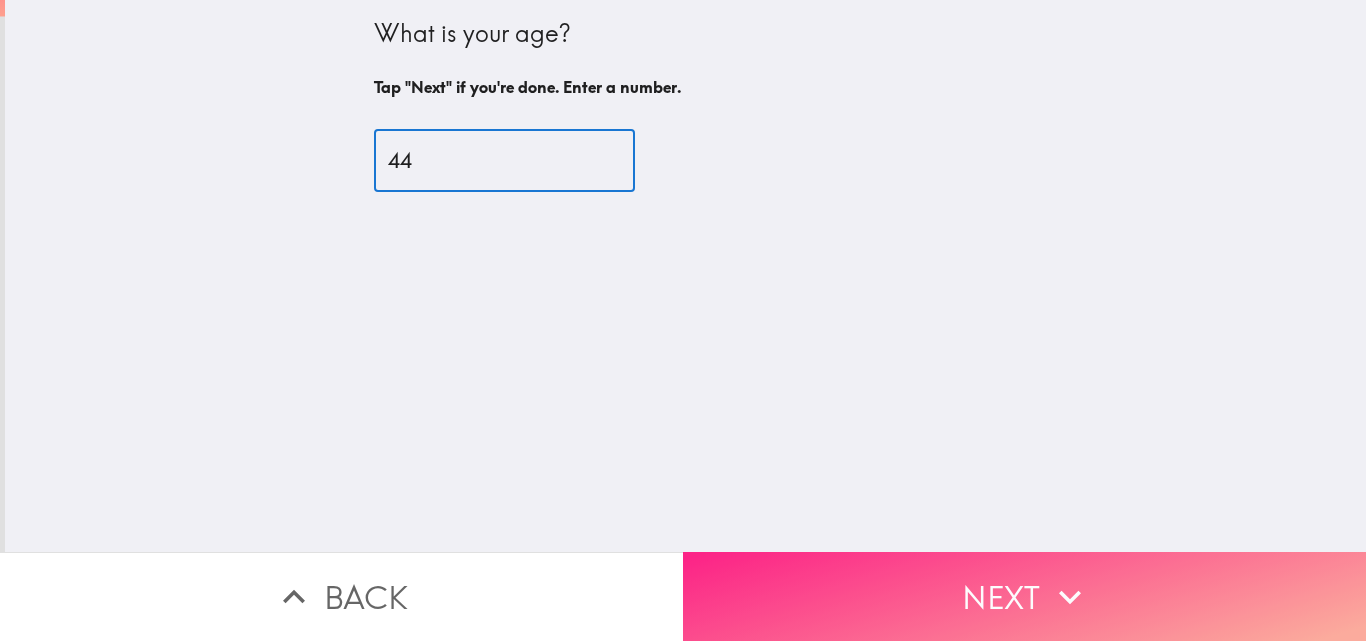 type on "44" 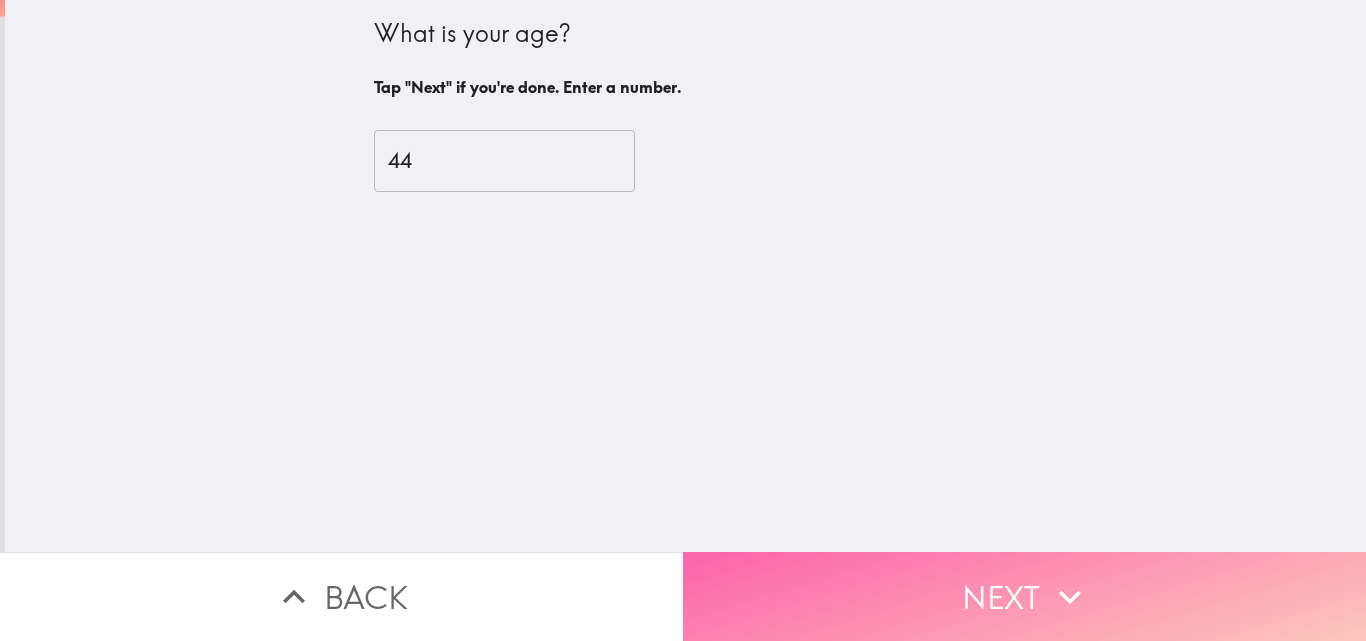 click on "Next" at bounding box center [1024, 596] 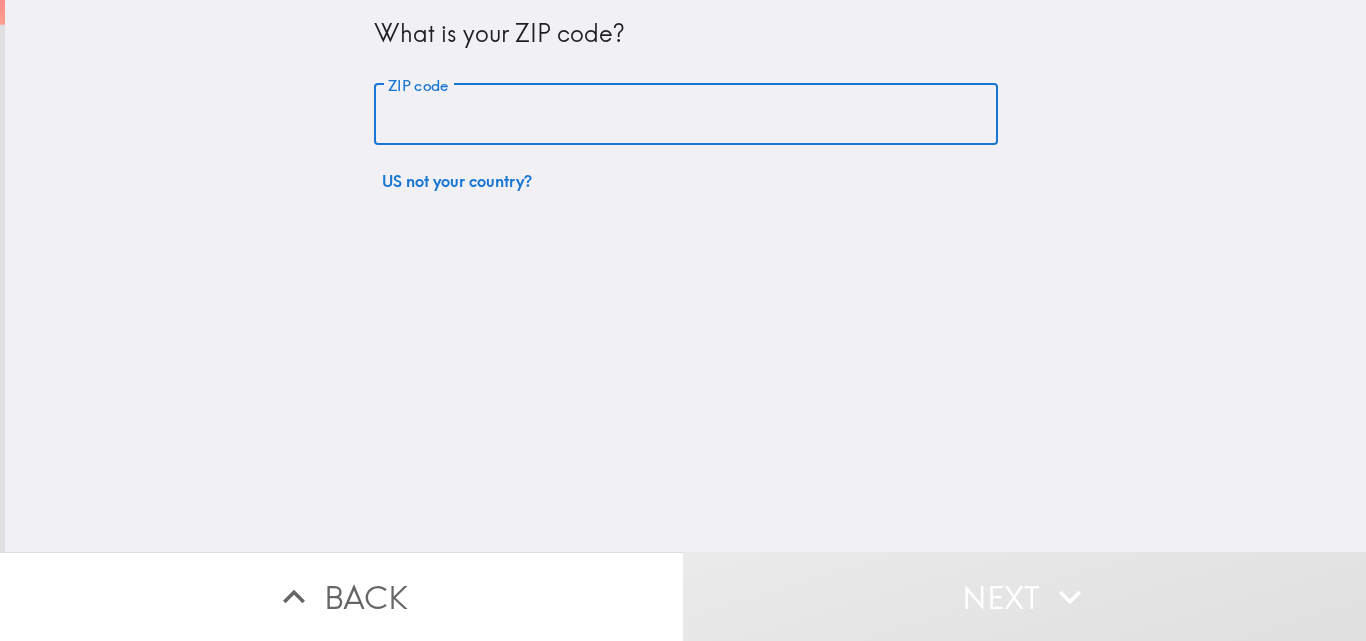 click on "ZIP code" at bounding box center [686, 115] 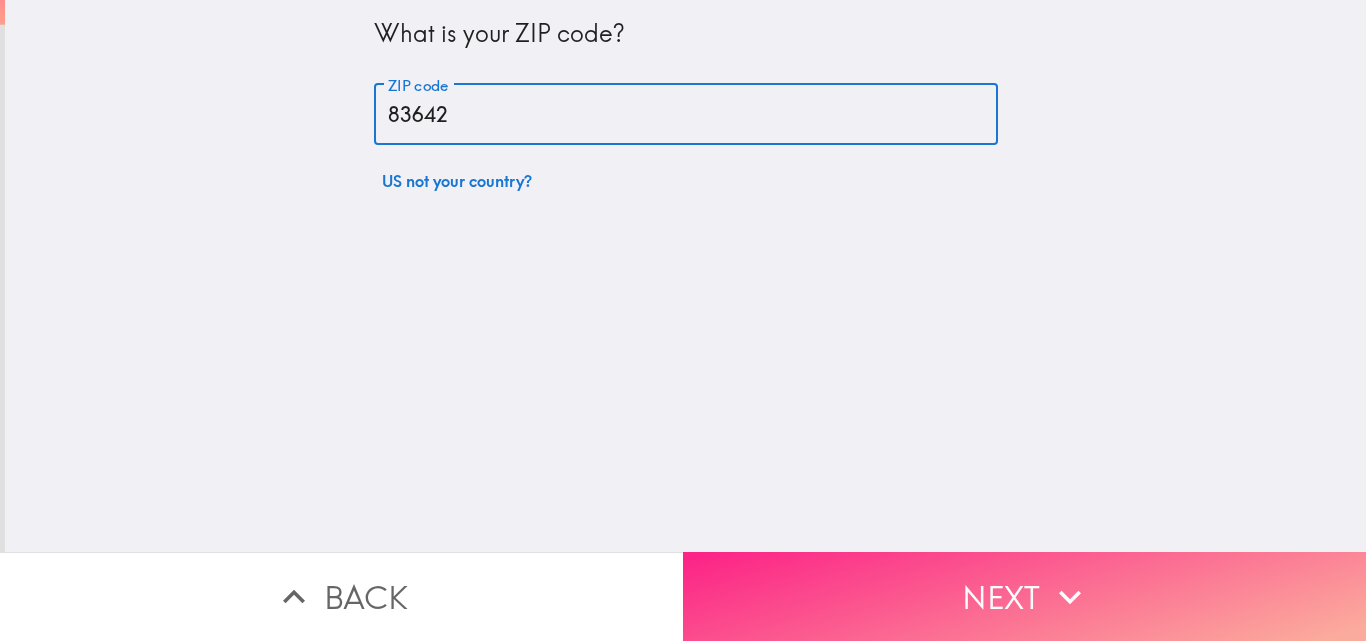 type on "83642" 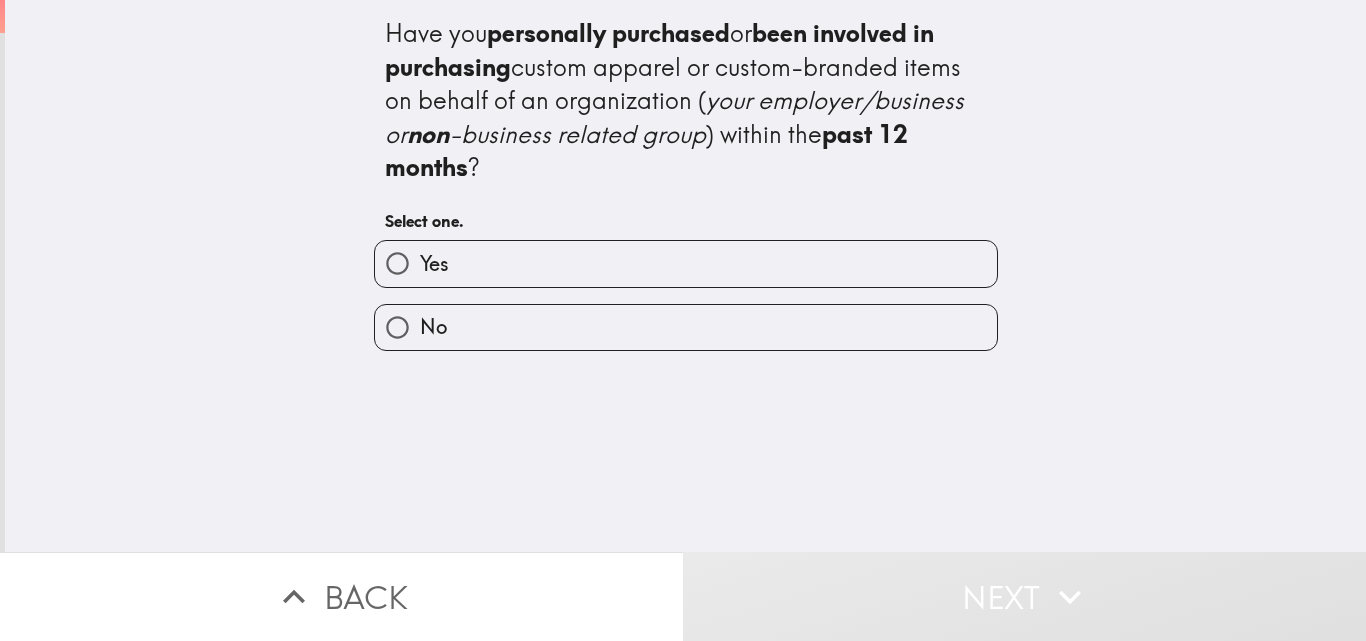 click on "Yes" at bounding box center [686, 263] 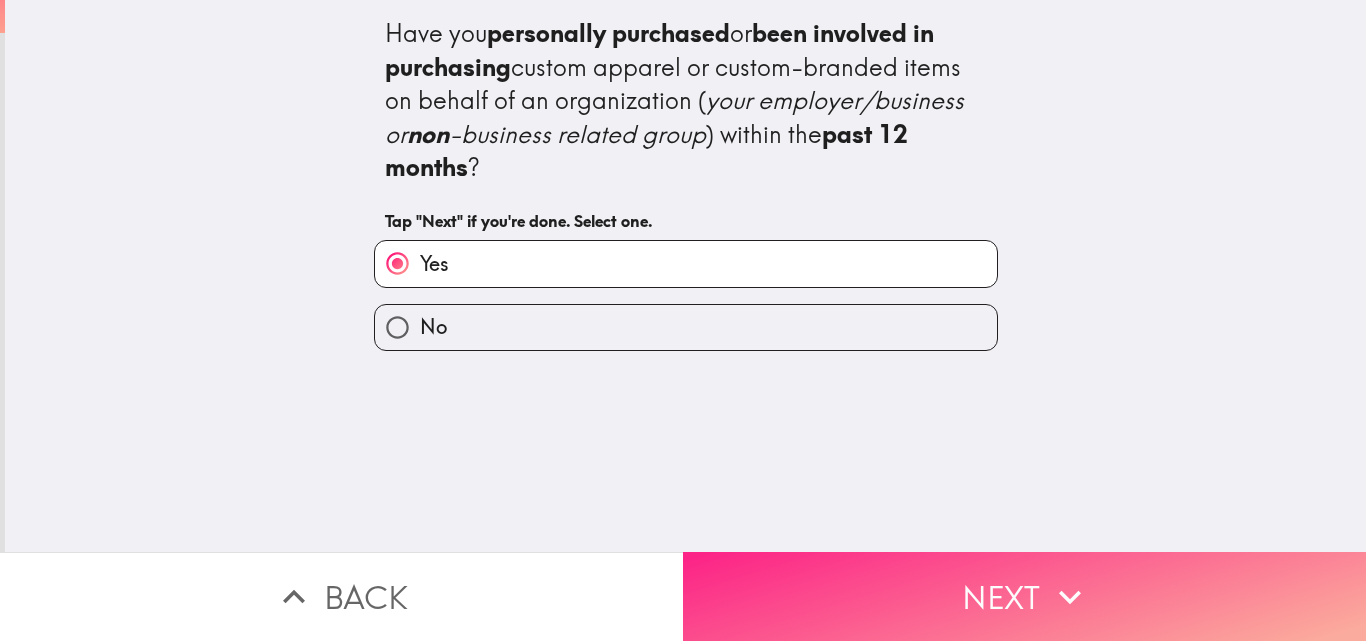 click on "Next" at bounding box center [1024, 596] 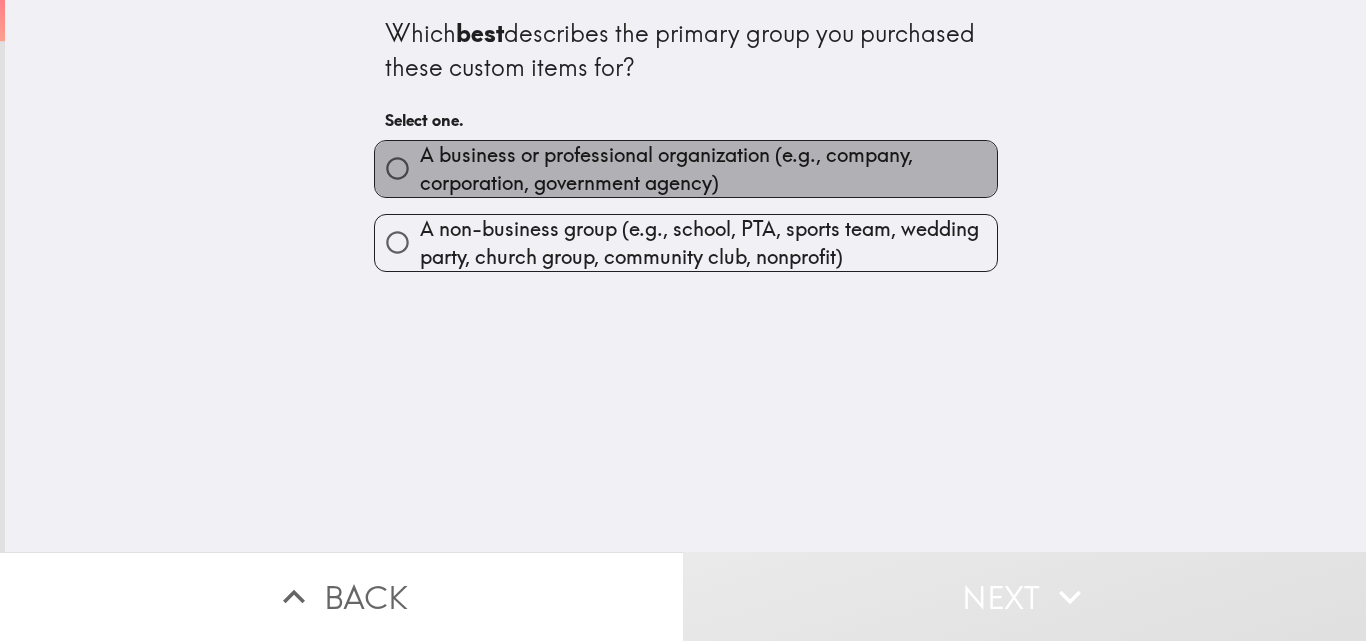 click on "A business or professional organization (e.g., company, corporation, government agency)" at bounding box center [708, 169] 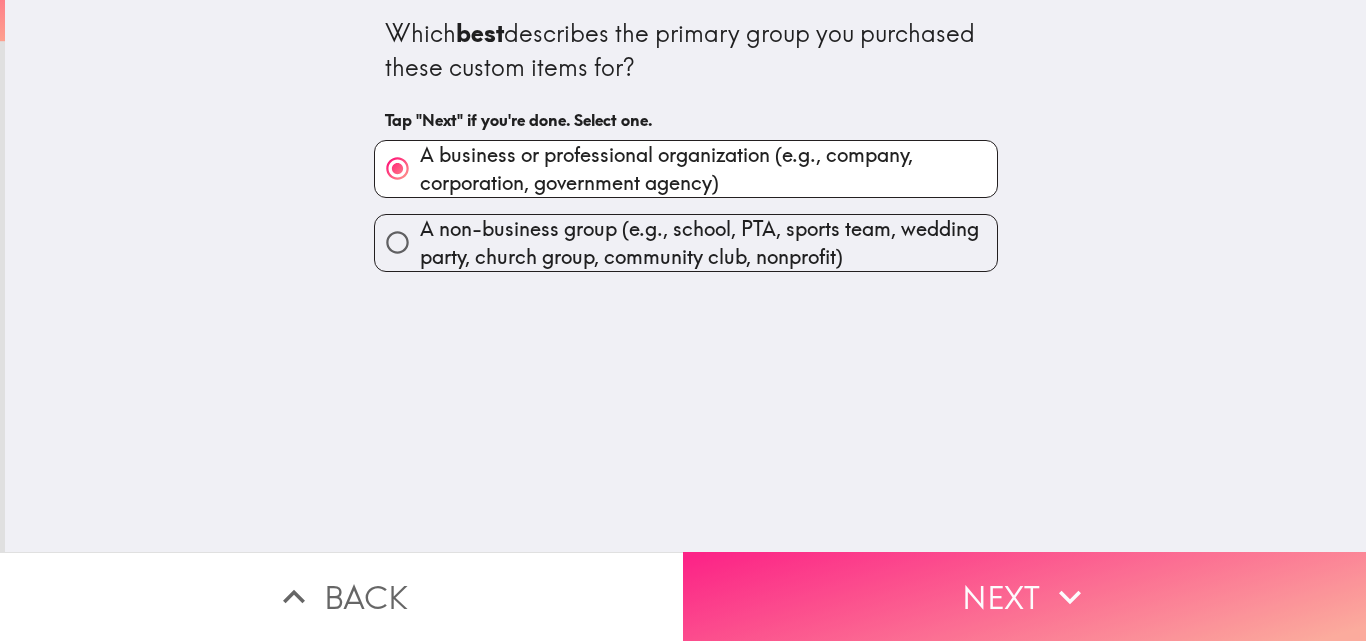 click on "Next" at bounding box center [1024, 596] 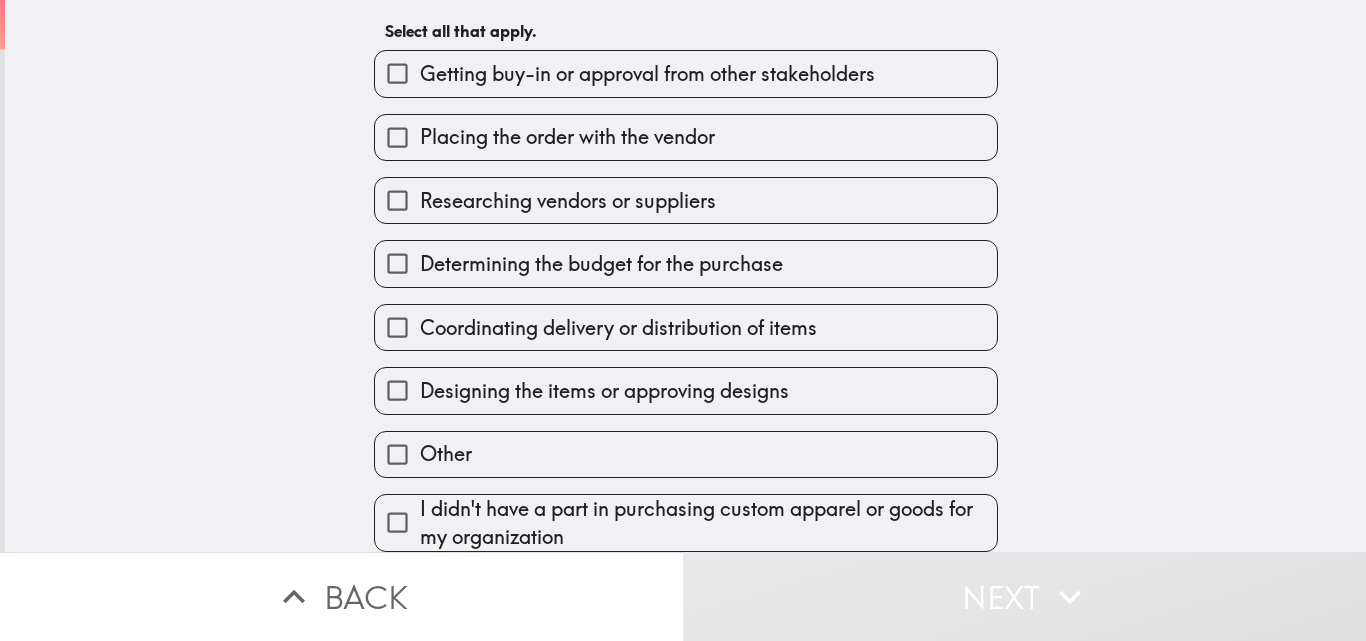 scroll, scrollTop: 0, scrollLeft: 0, axis: both 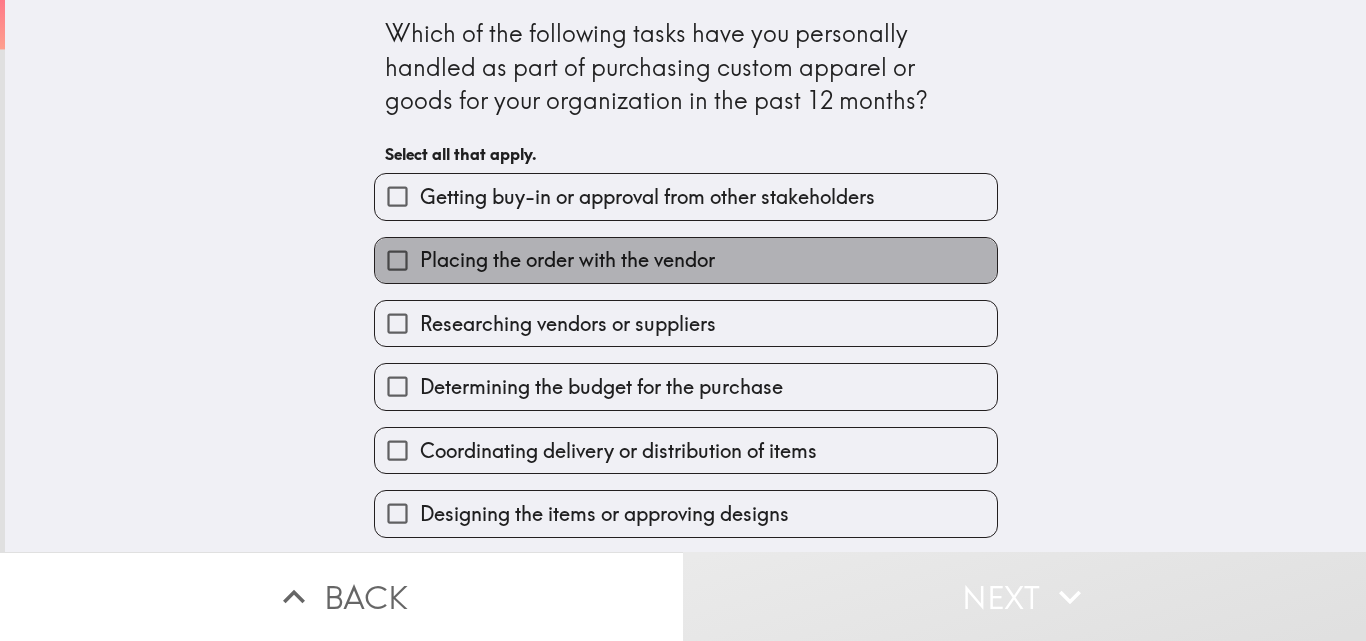 click on "Placing the order with the vendor" at bounding box center (567, 260) 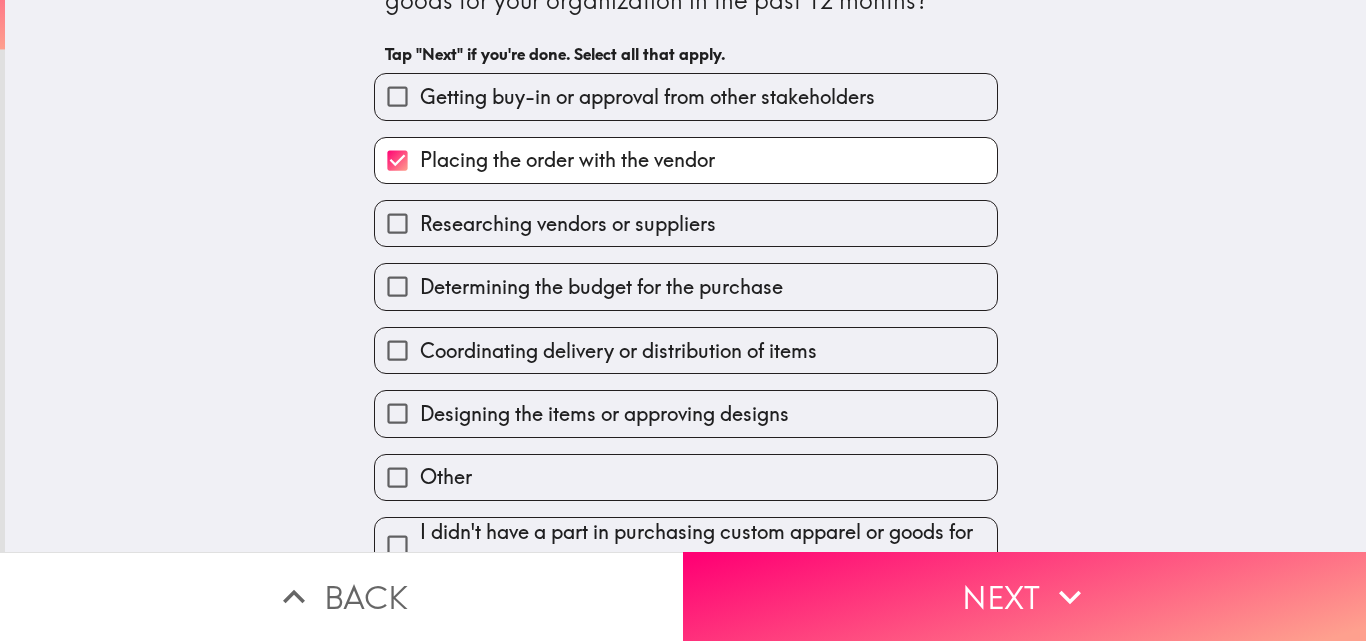 scroll, scrollTop: 138, scrollLeft: 0, axis: vertical 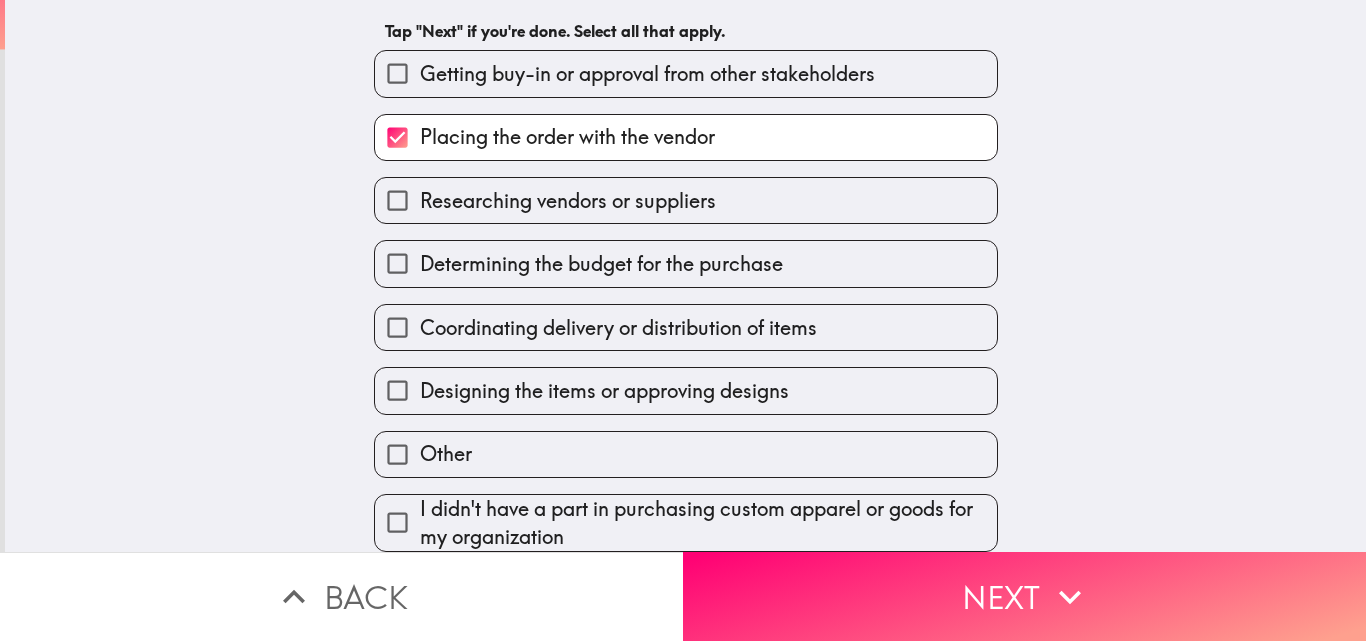 click on "Researching vendors or suppliers" at bounding box center [568, 201] 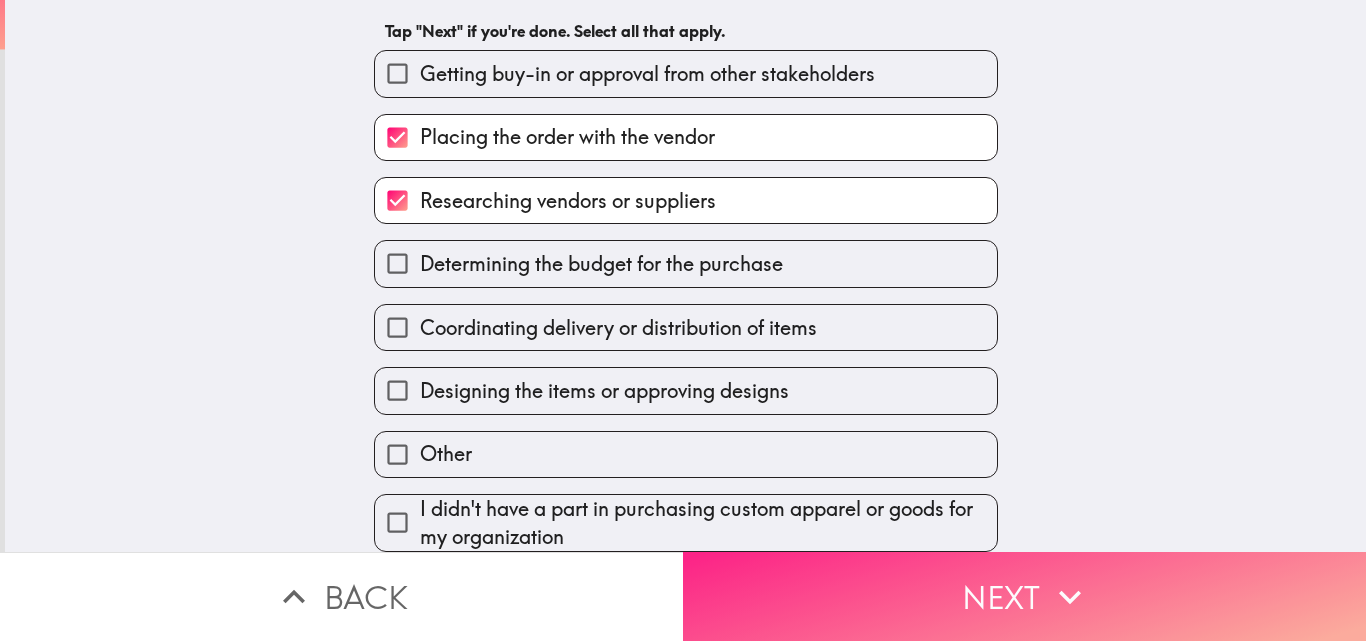 click on "Next" at bounding box center [1024, 596] 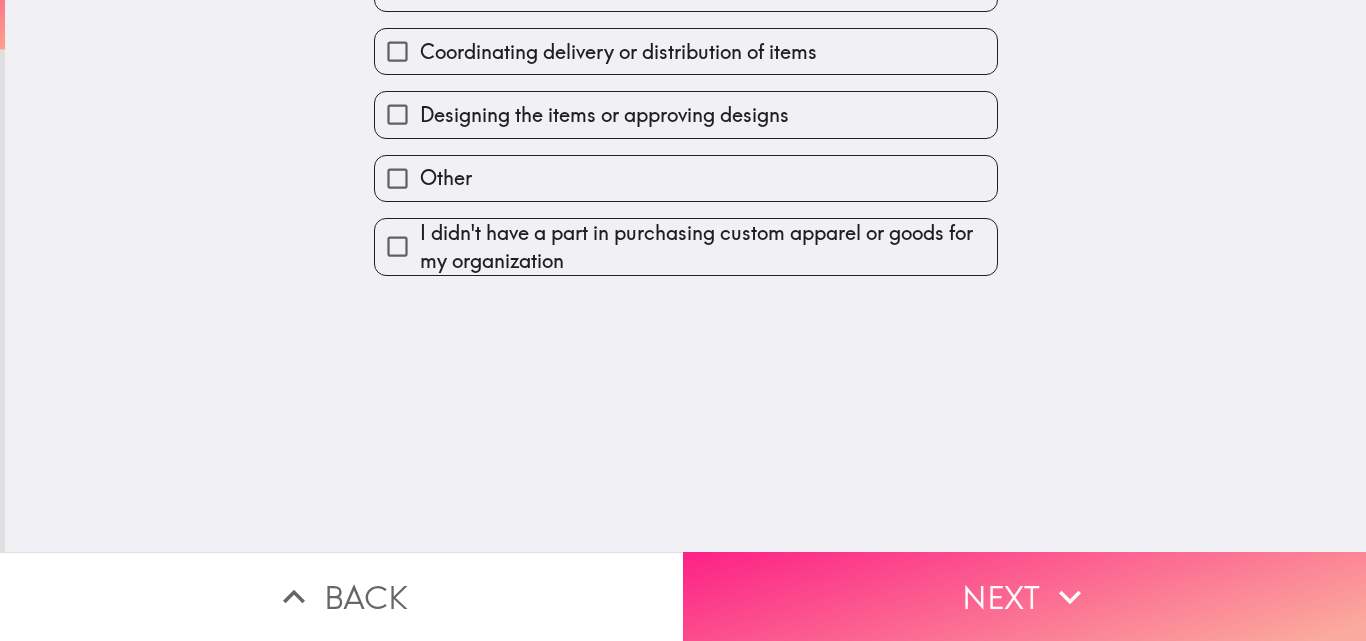 scroll, scrollTop: 0, scrollLeft: 0, axis: both 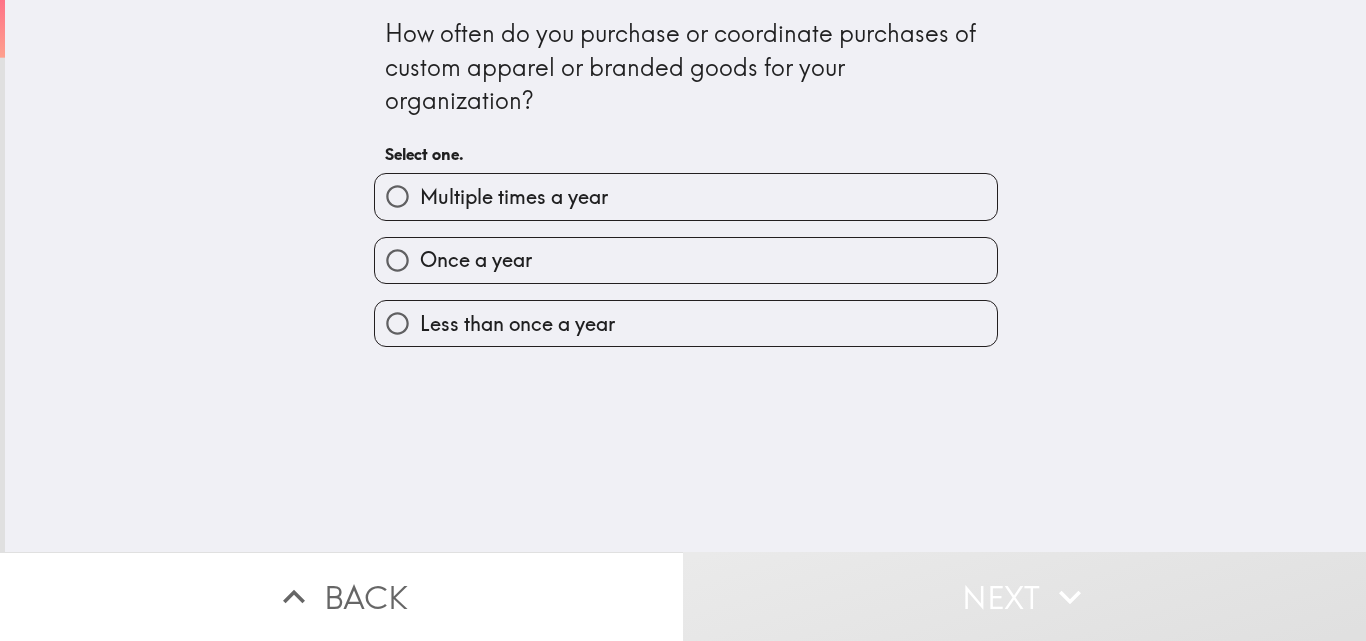 click on "Multiple times a year" at bounding box center [686, 196] 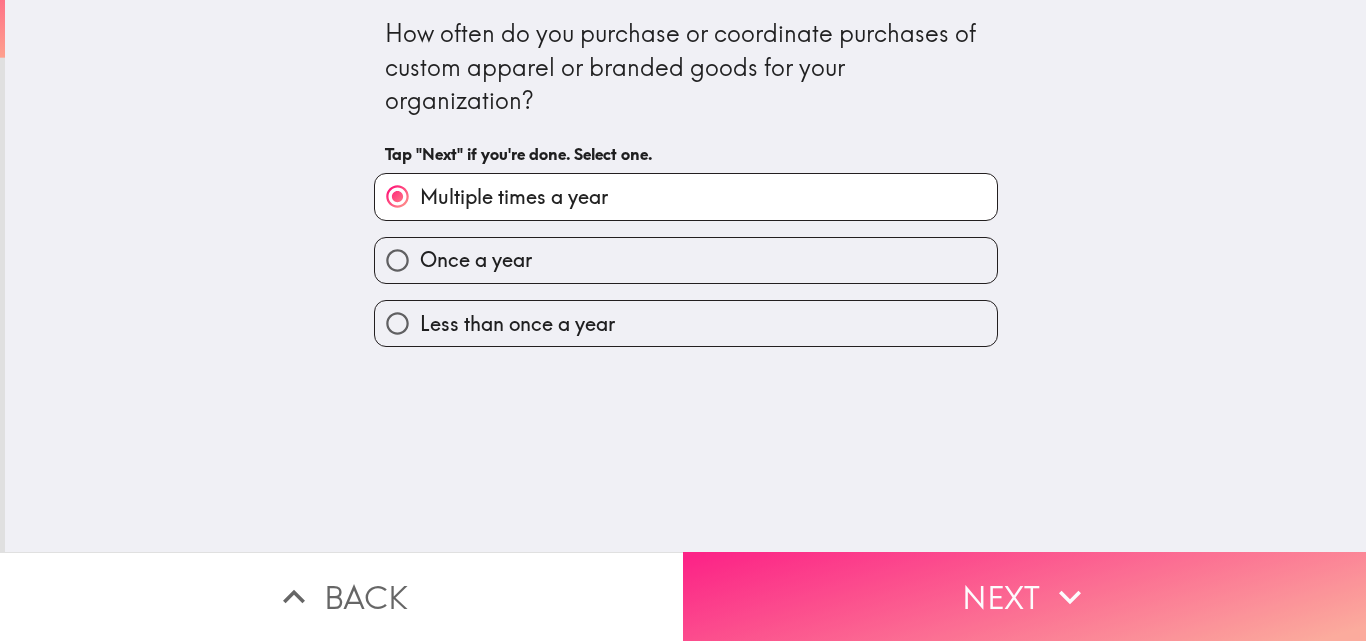 click on "Next" at bounding box center (1024, 596) 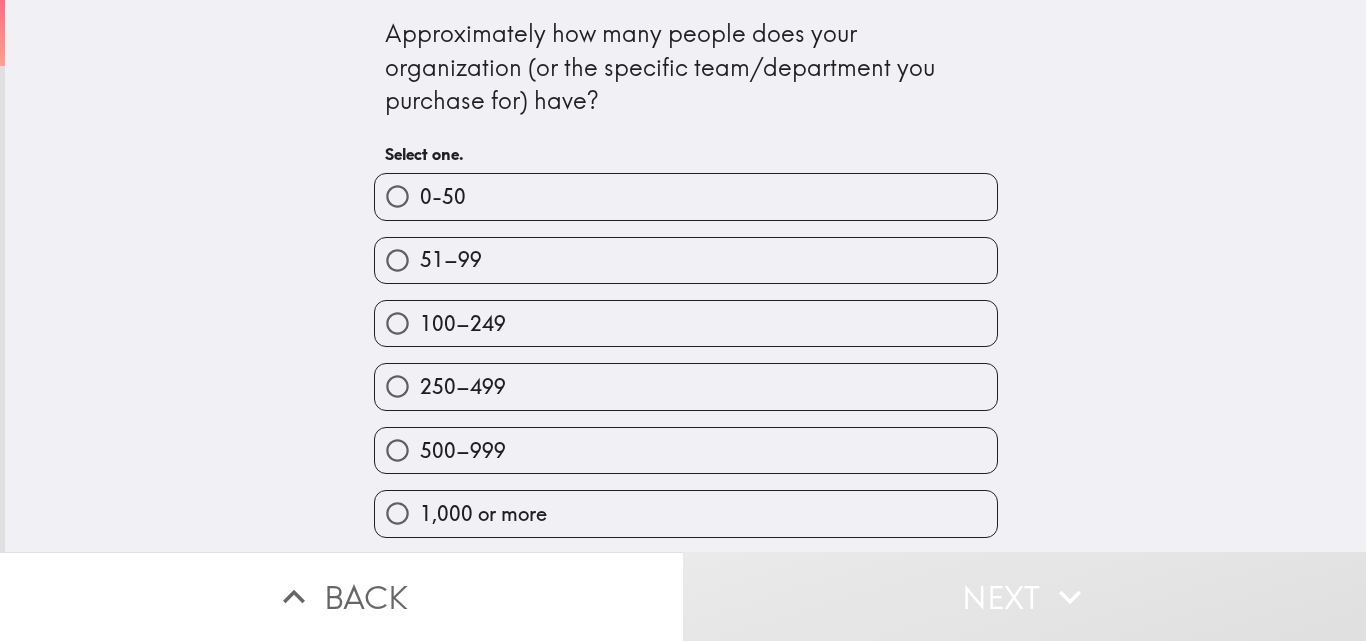 click on "Approximately how many people does your organization (or the specific team/department you purchase for) have?" at bounding box center [686, 67] 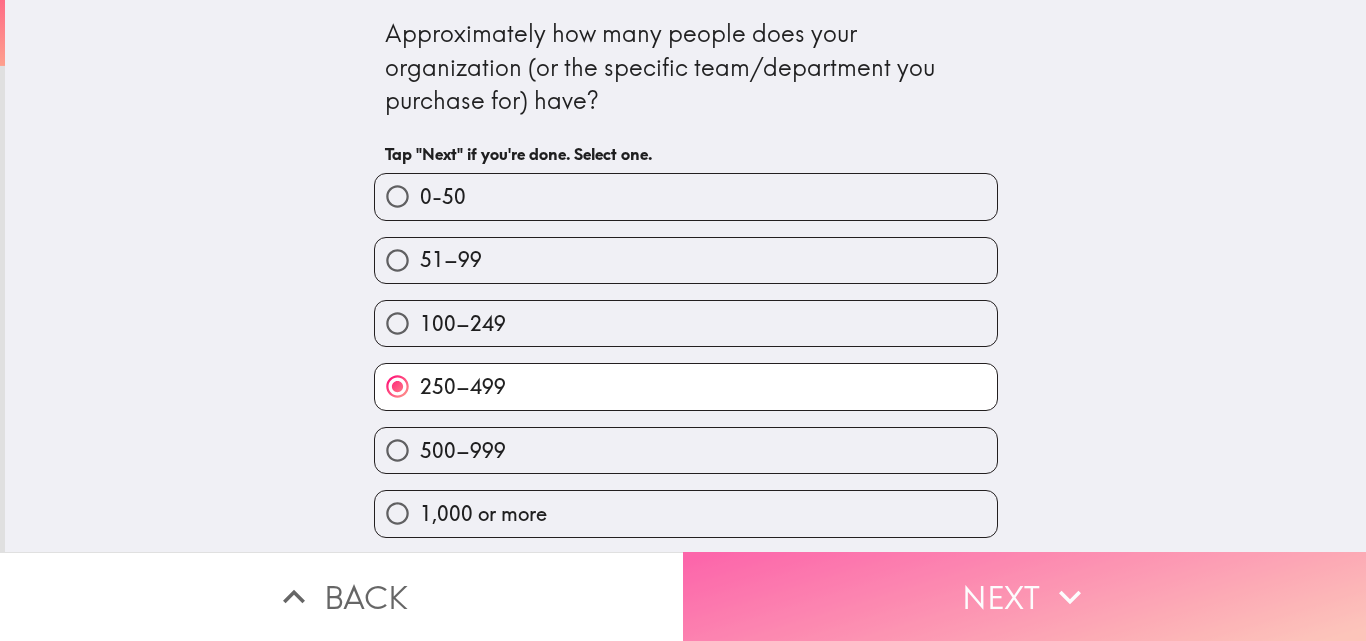 click on "Next" at bounding box center [1024, 596] 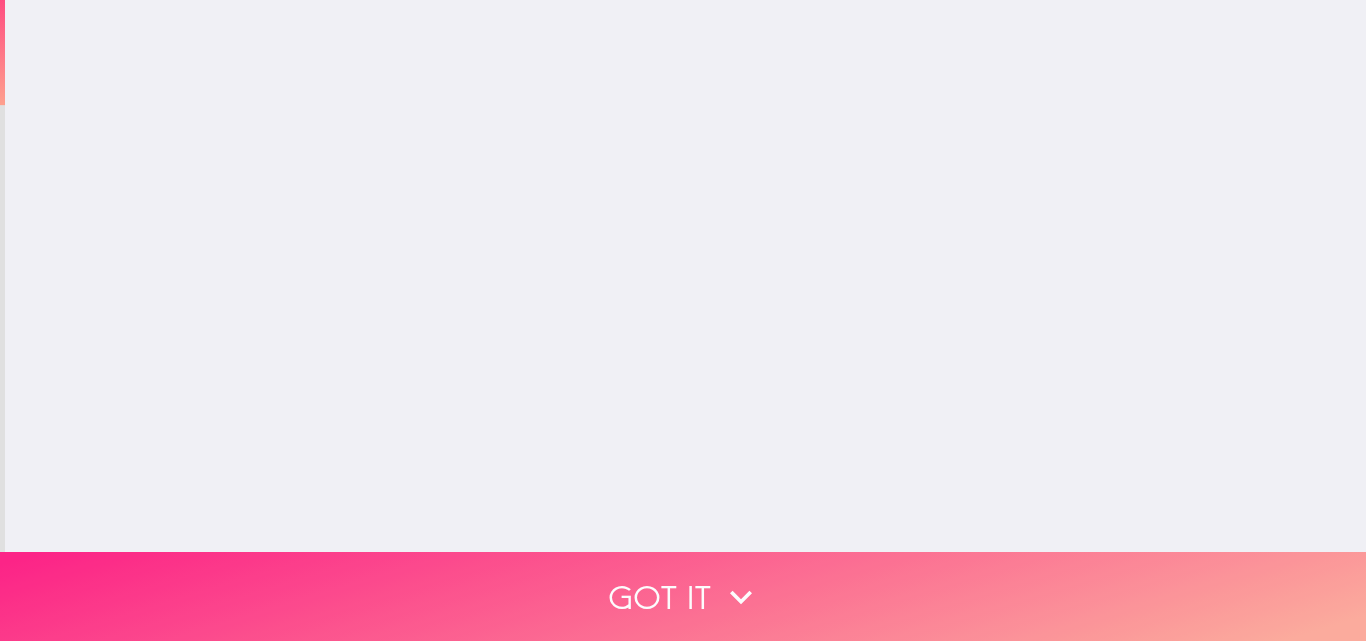 scroll, scrollTop: 0, scrollLeft: 0, axis: both 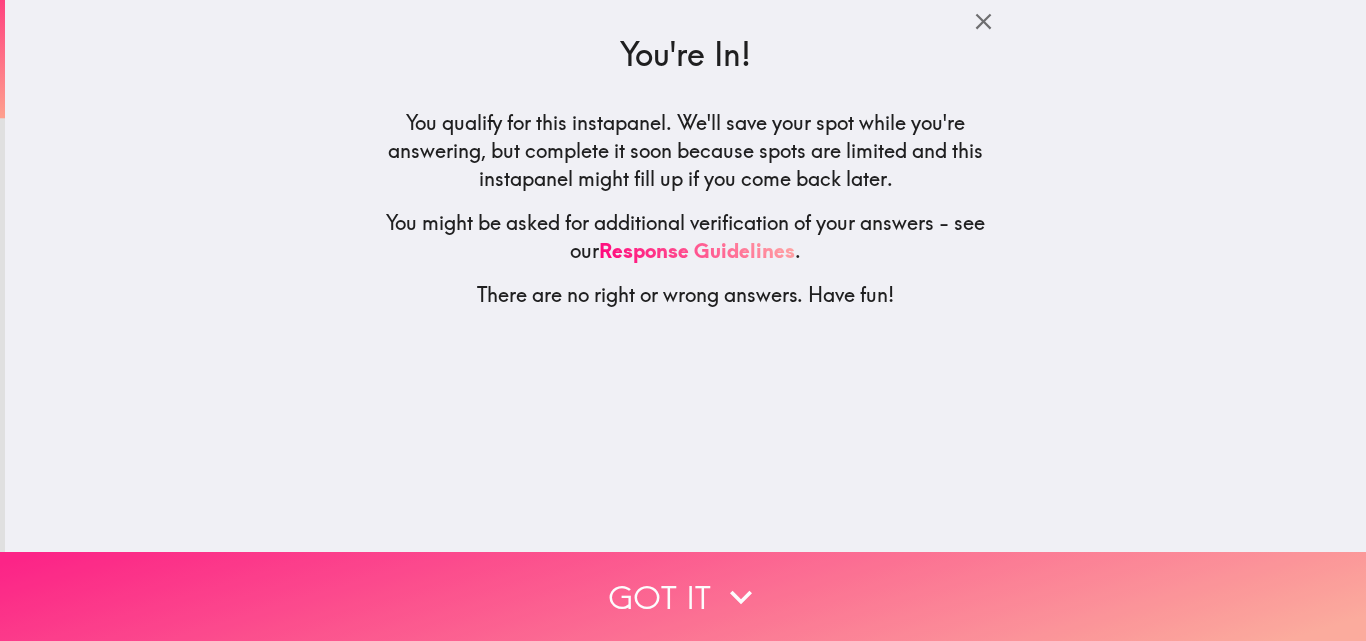 click on "Got it" at bounding box center (683, 596) 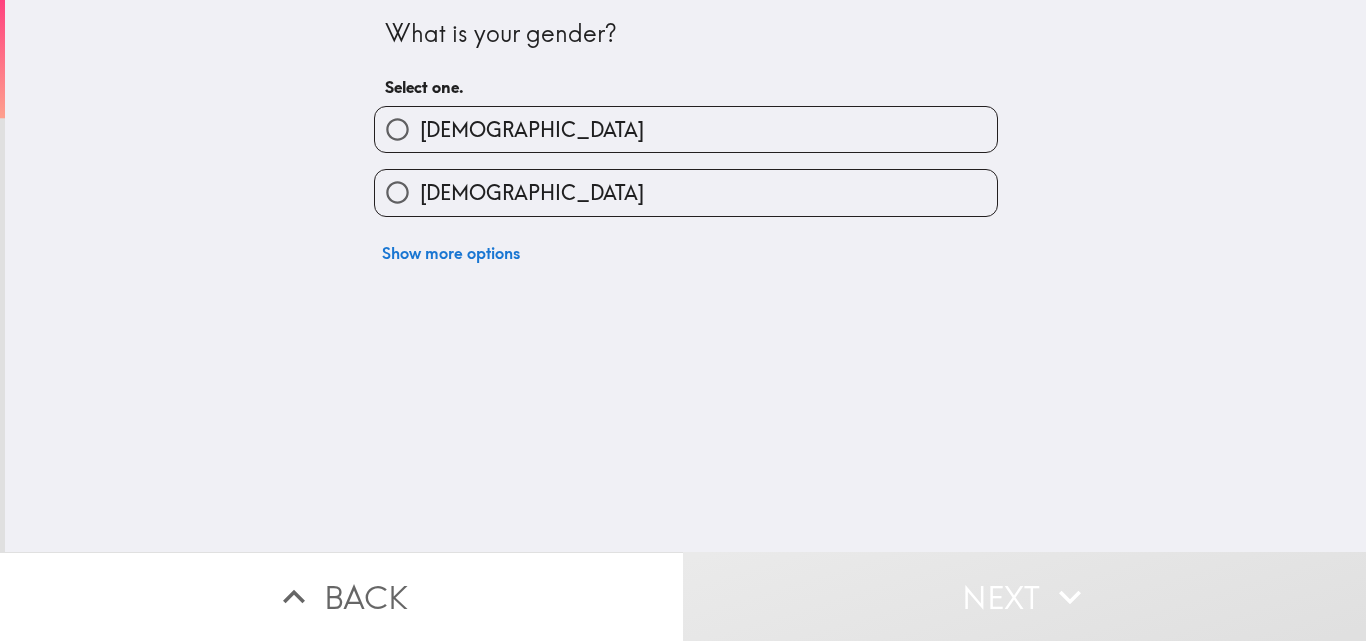 click on "[DEMOGRAPHIC_DATA]" at bounding box center (686, 129) 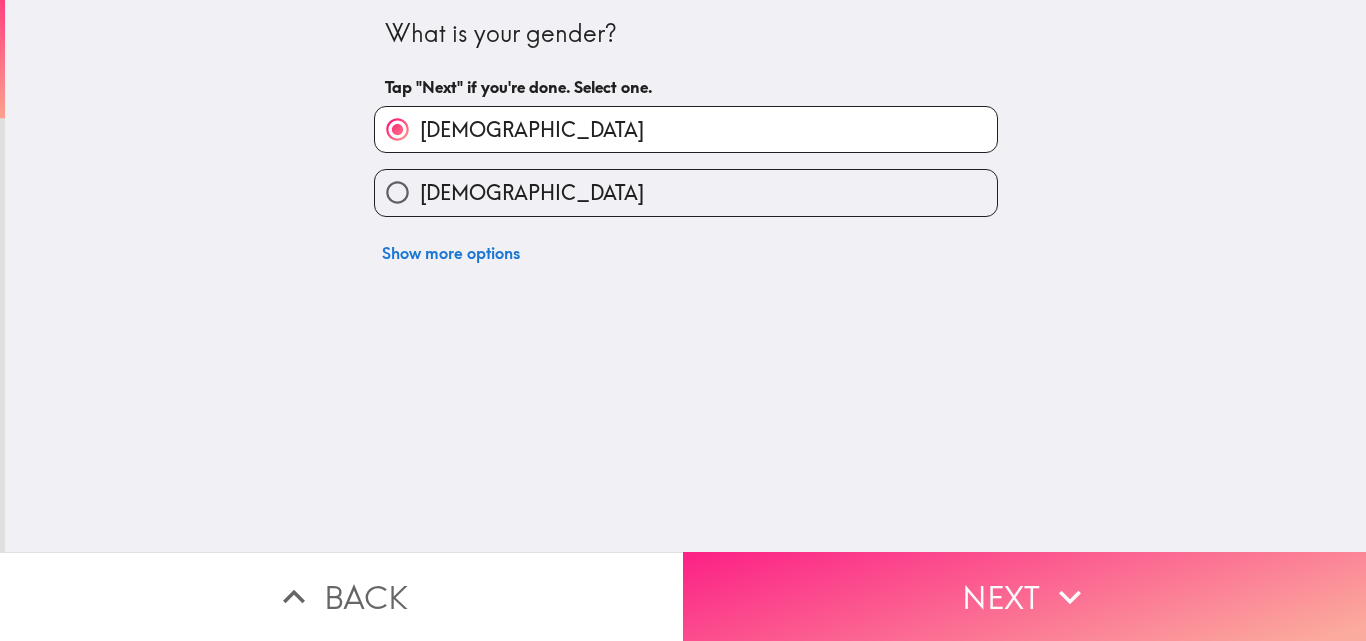 click on "Next" at bounding box center (1024, 596) 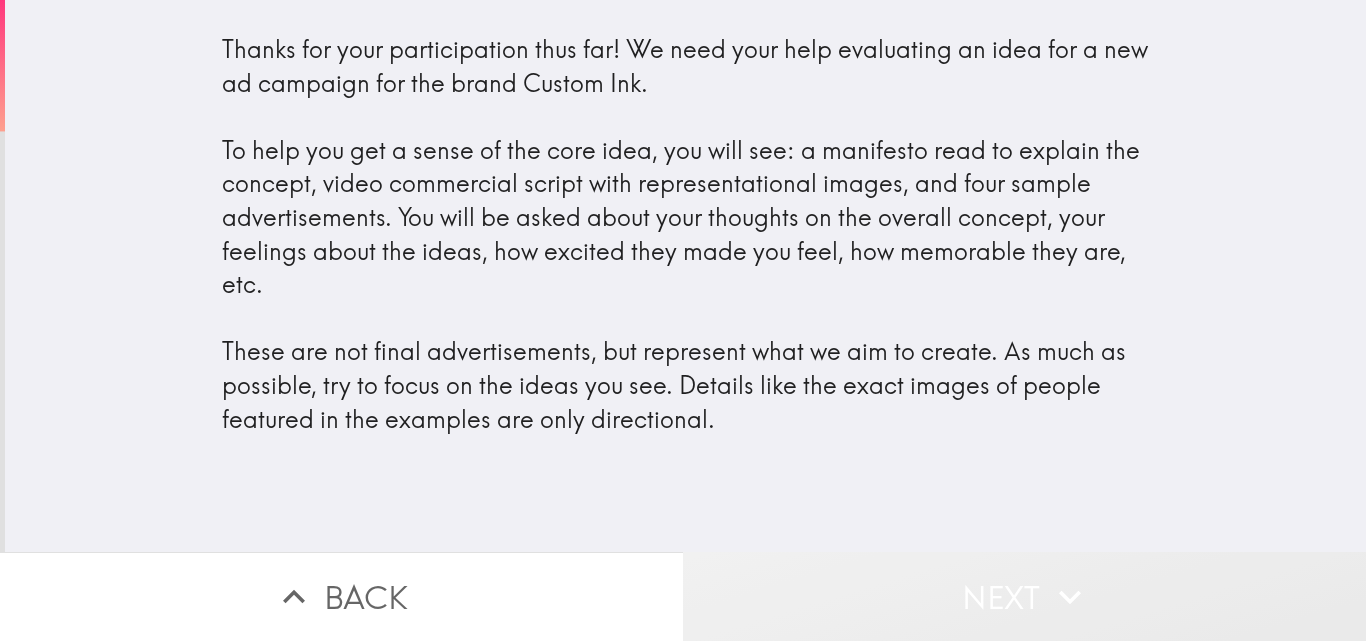 click on "Next" at bounding box center (1024, 596) 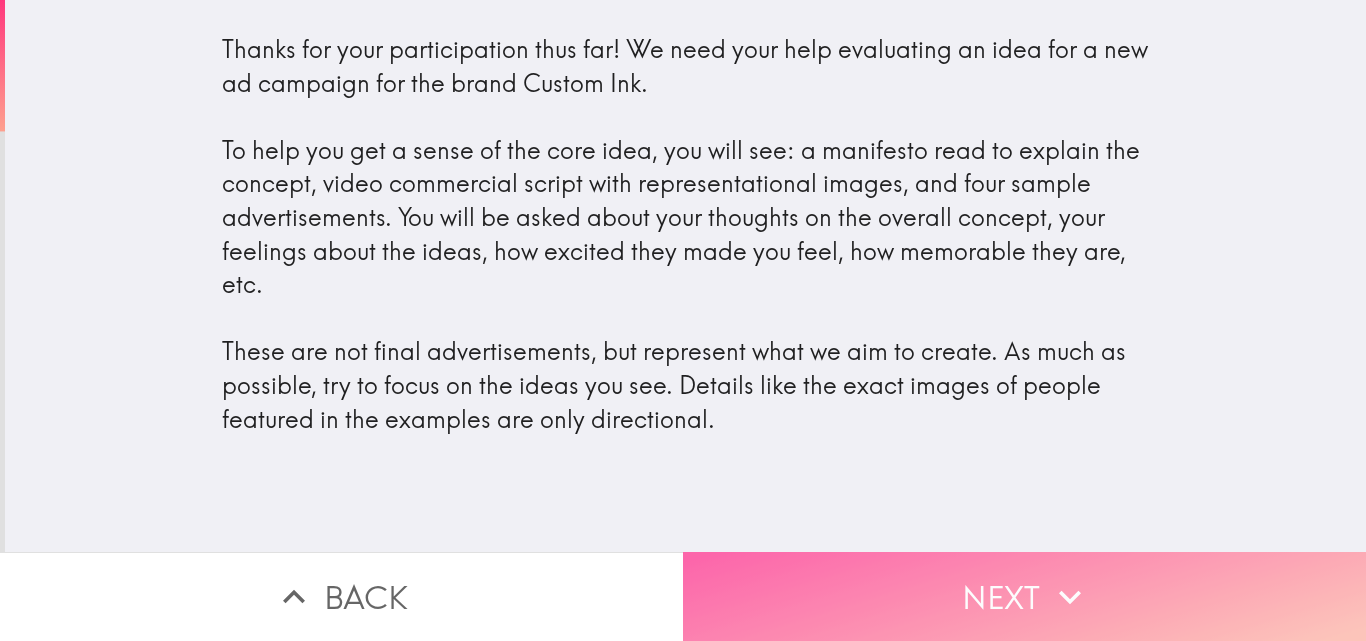 click on "Next" at bounding box center [1024, 596] 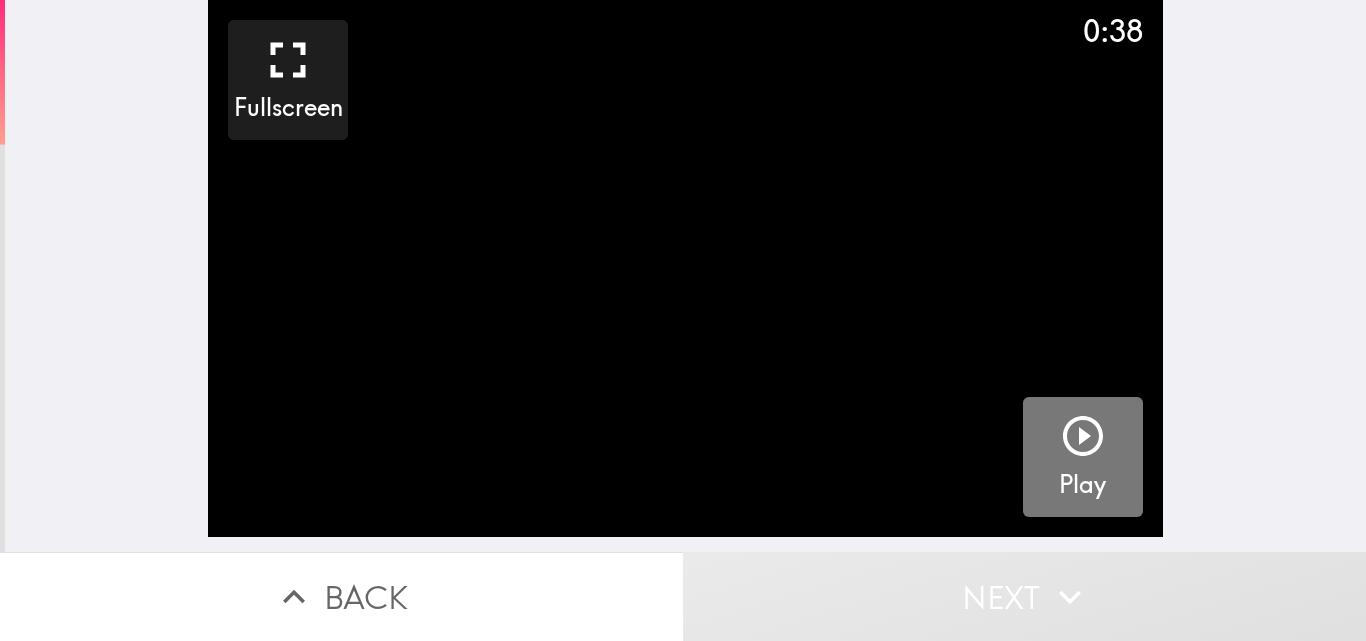 click on "Play" at bounding box center [1082, 485] 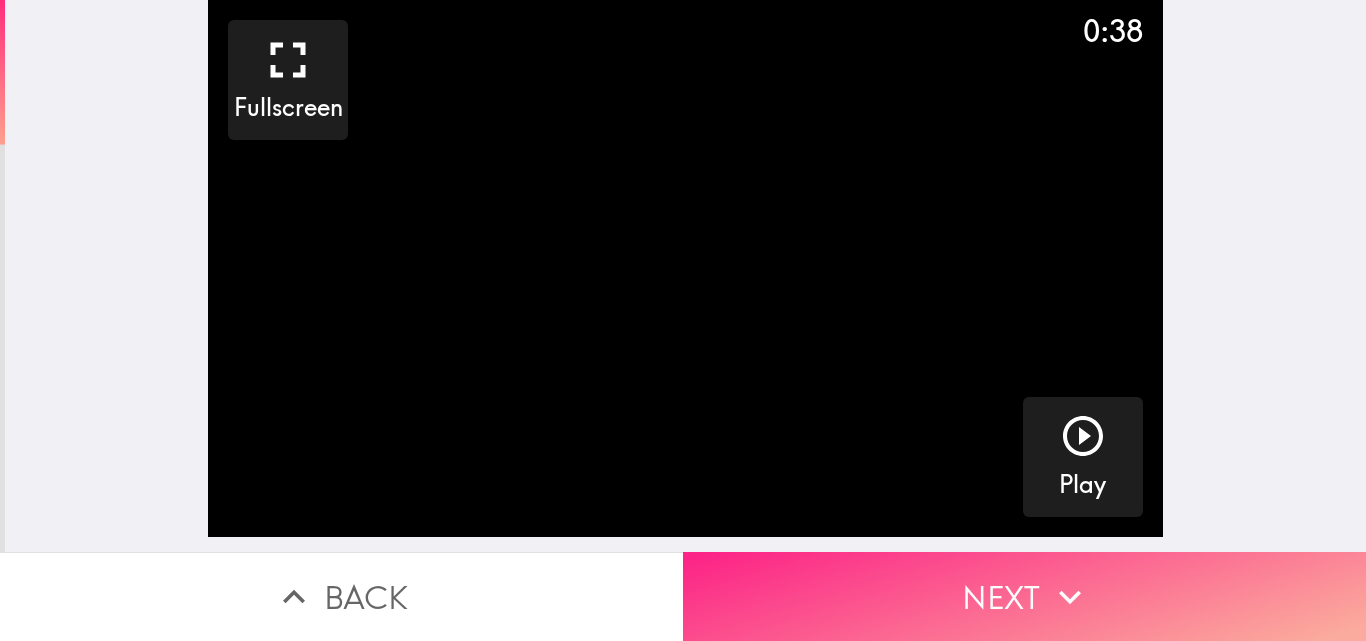 click 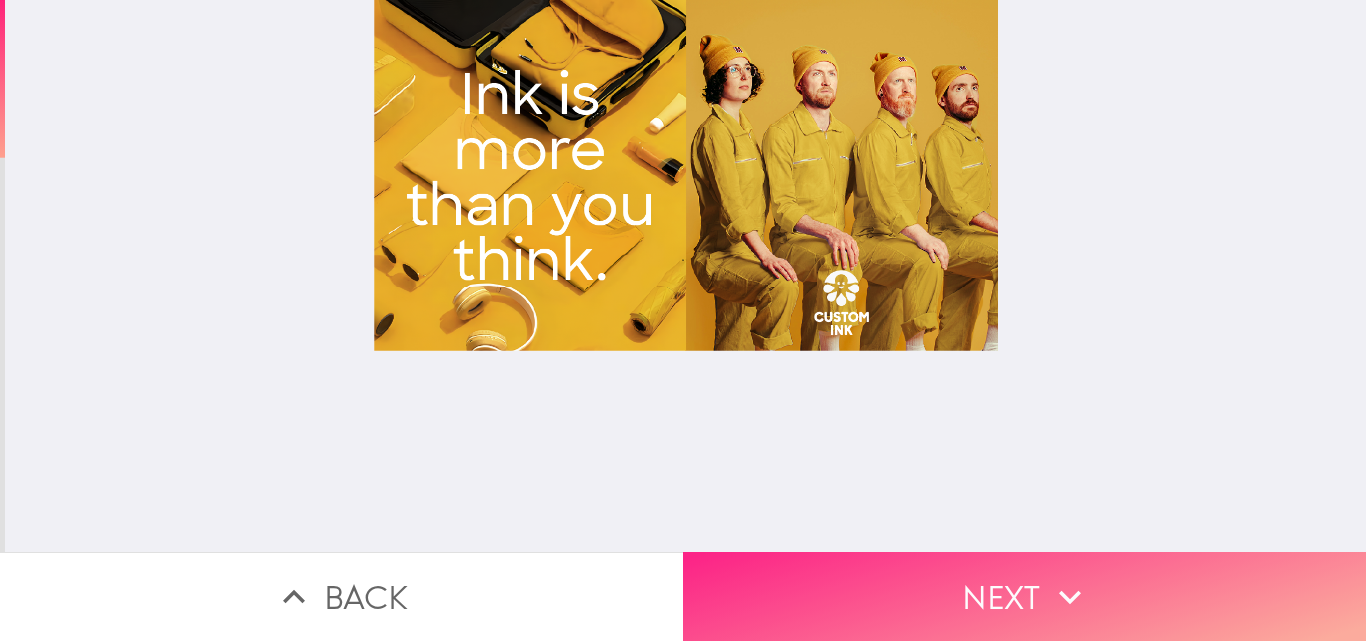 click on "Next" at bounding box center [1024, 596] 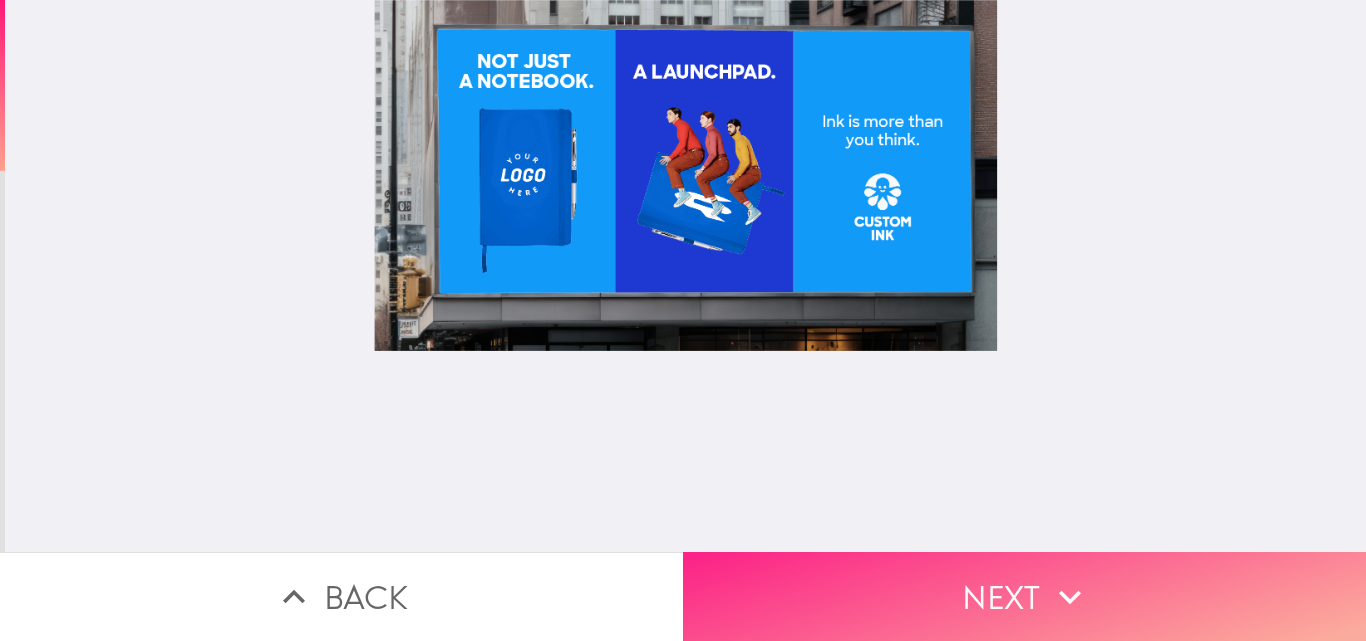 click on "Next" at bounding box center [1024, 596] 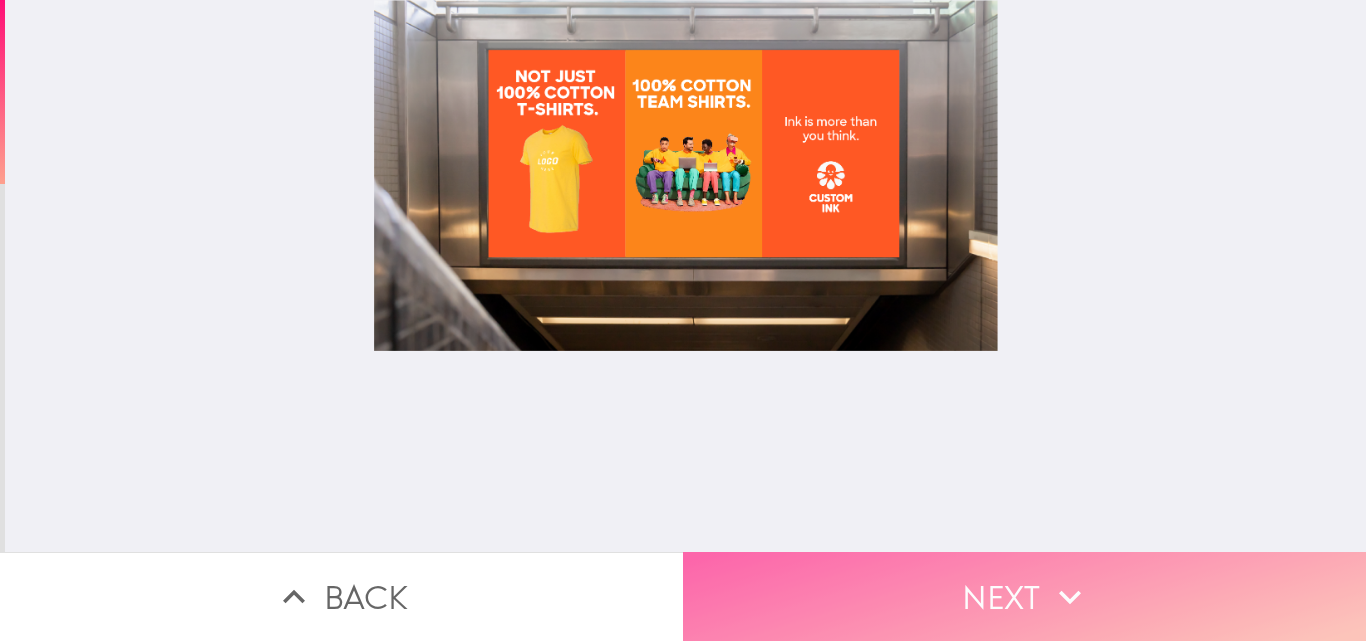 click on "Next" at bounding box center (1024, 596) 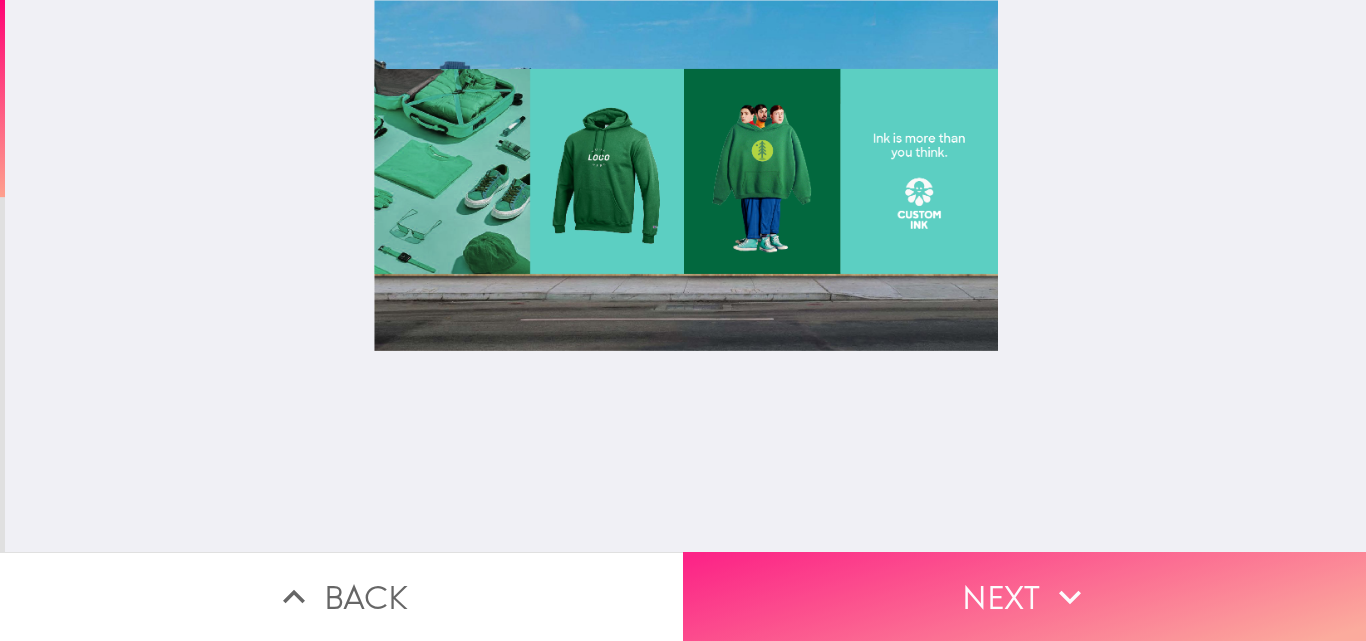 click on "Next" at bounding box center [1024, 596] 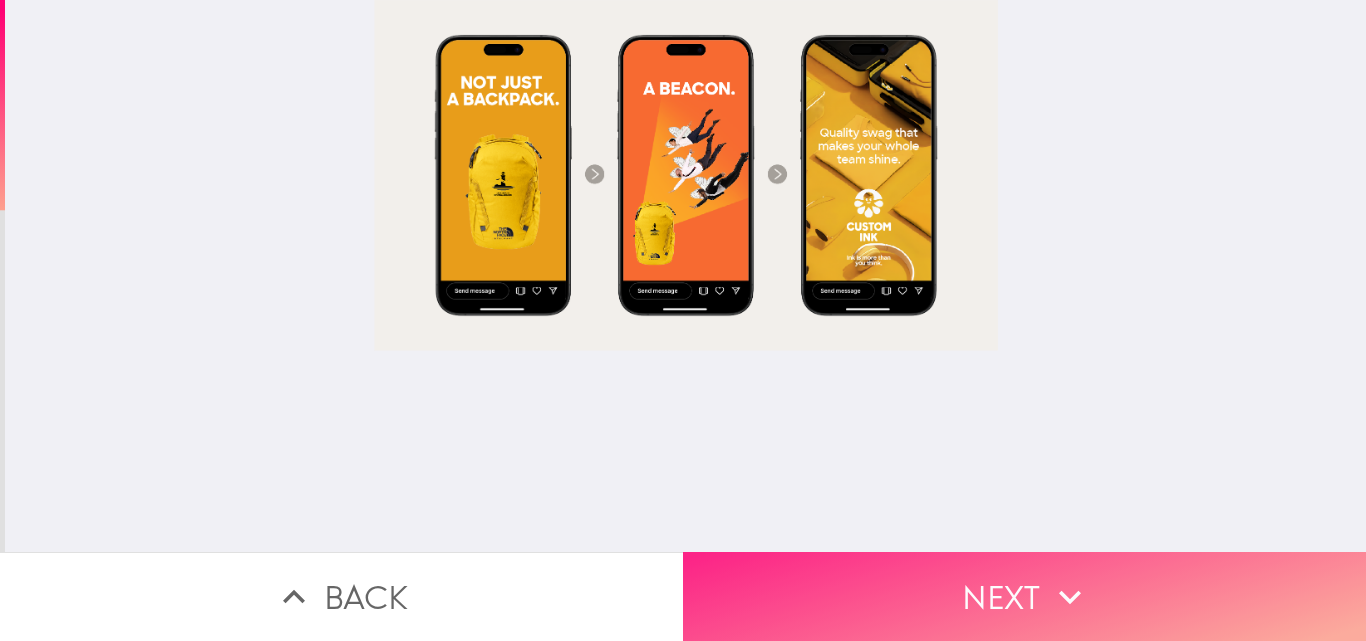 click on "Next" at bounding box center (1024, 596) 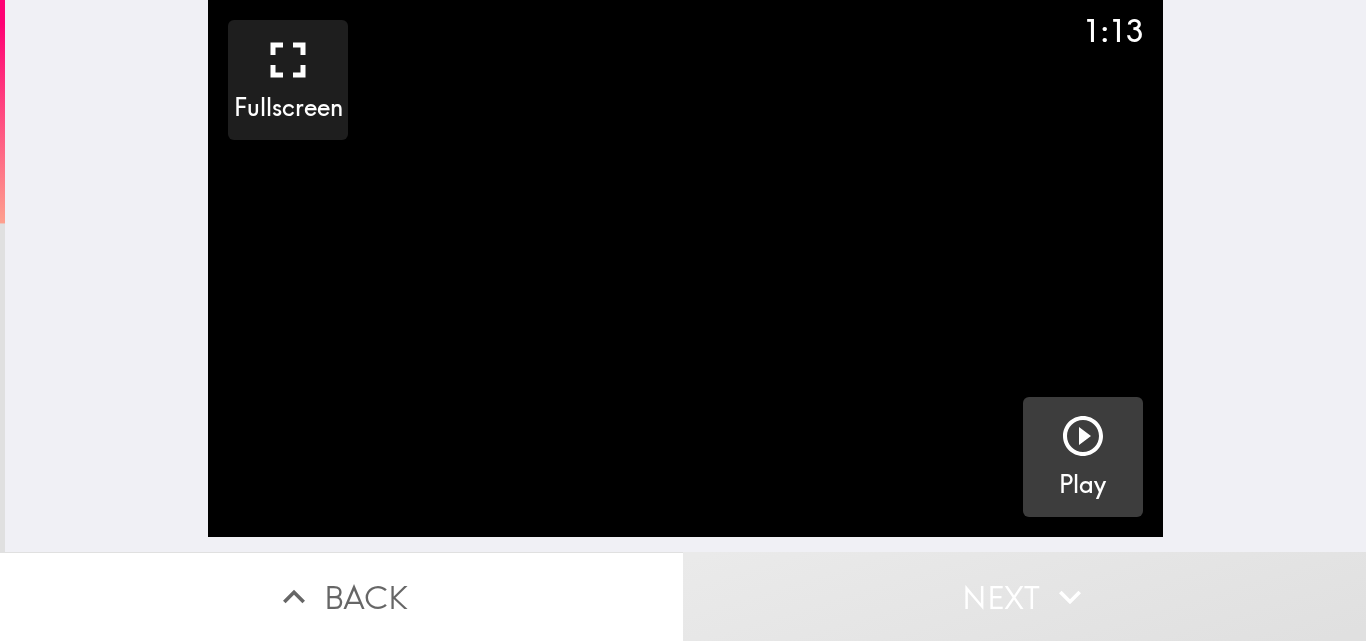 click 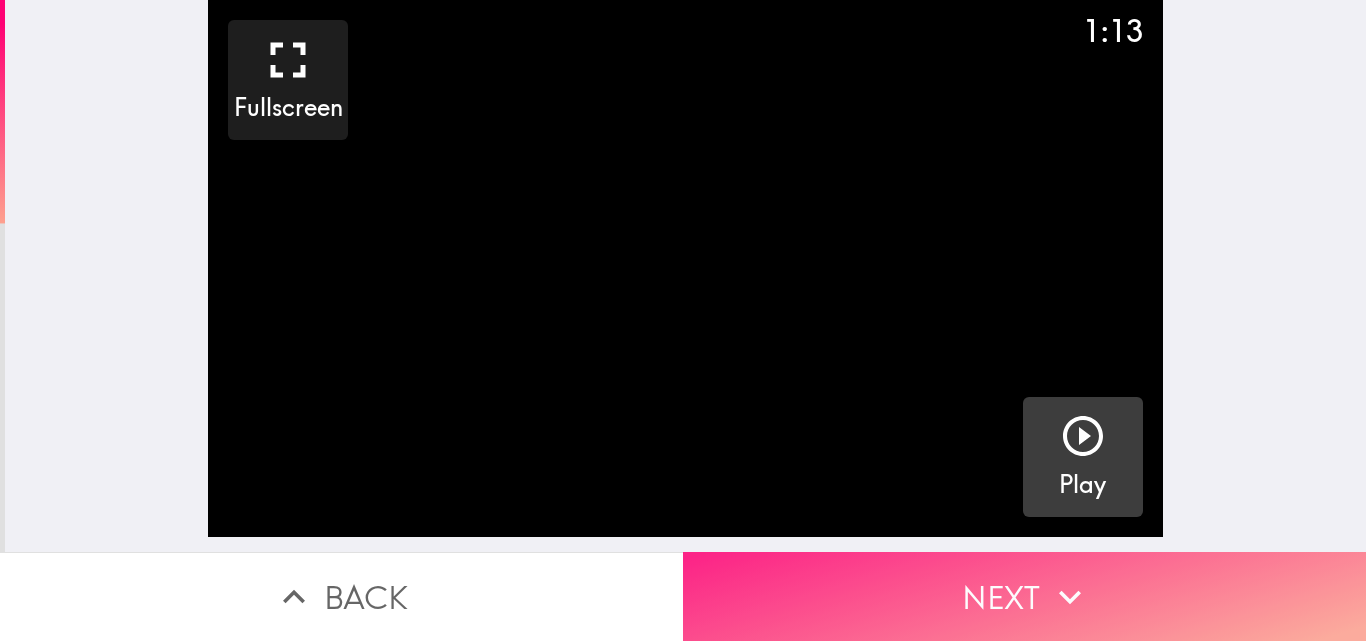 click on "Next" at bounding box center [1024, 596] 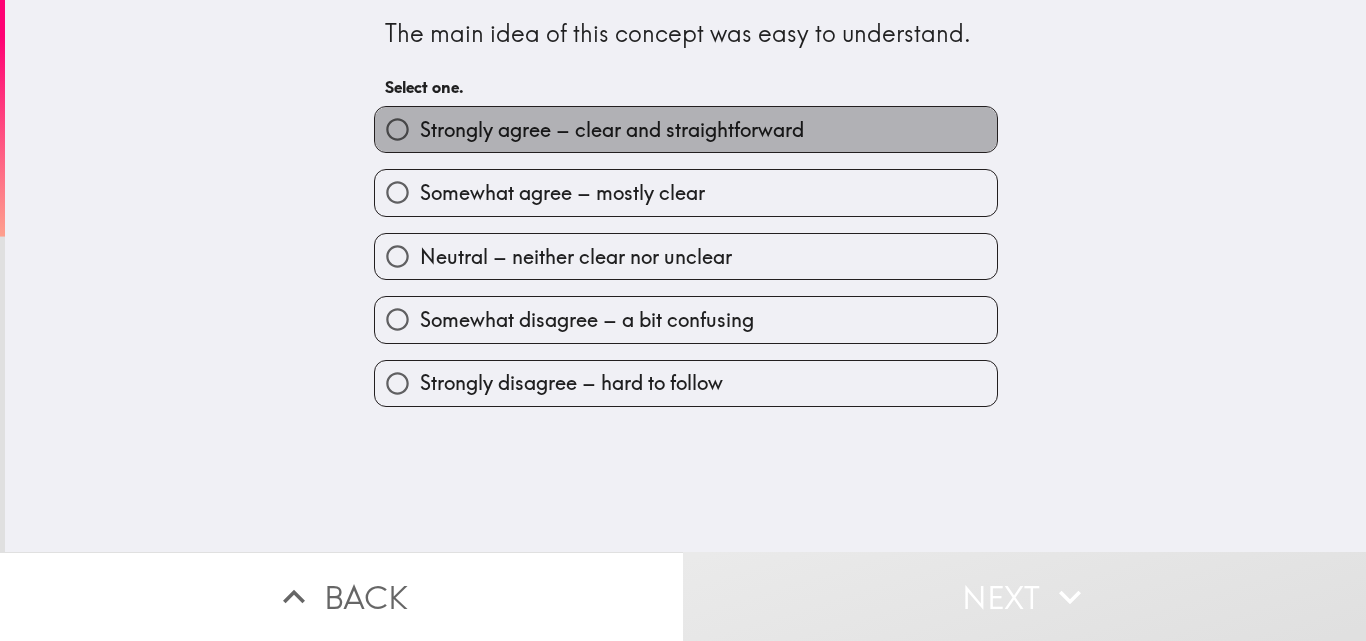 click on "Strongly agree – clear and straightforward" at bounding box center (686, 129) 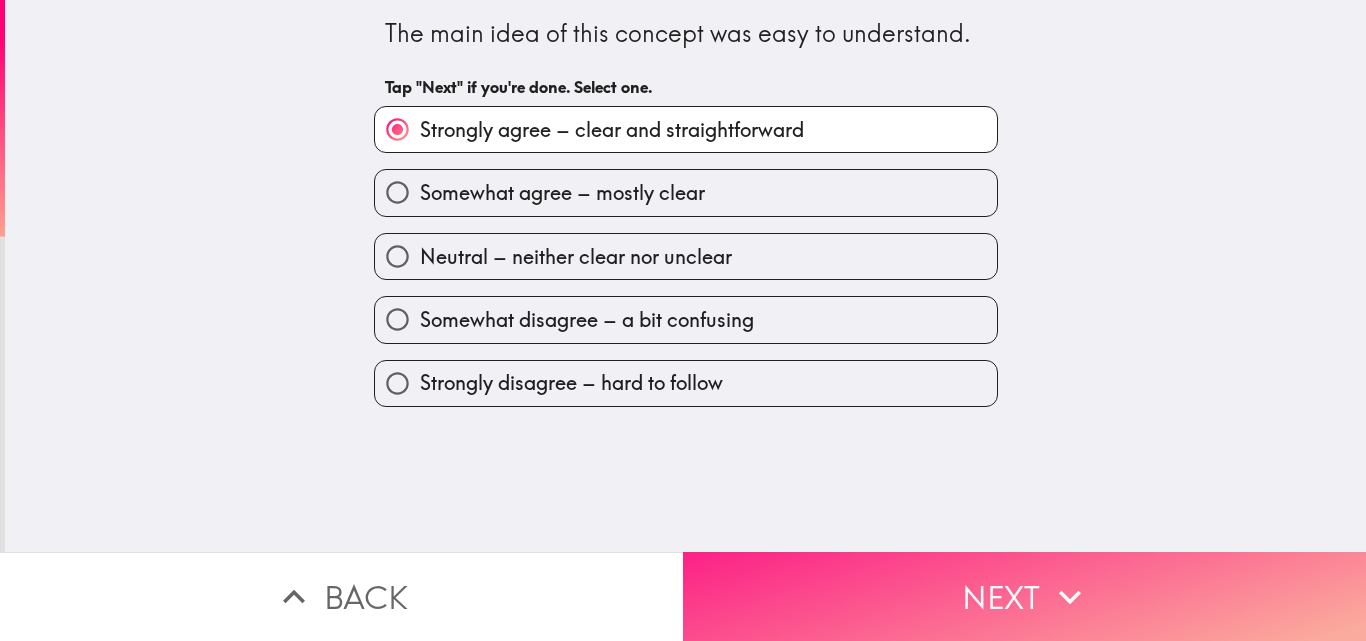click on "Next" at bounding box center [1024, 596] 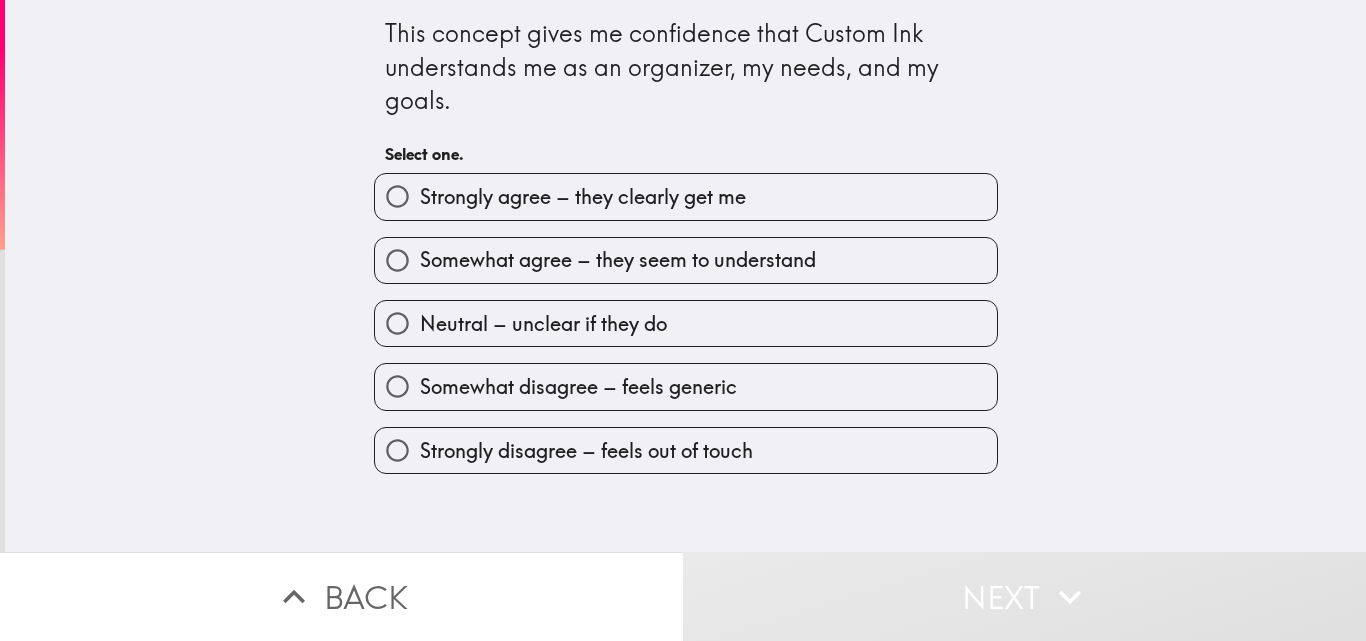 click on "Strongly agree – they clearly get me" at bounding box center [583, 197] 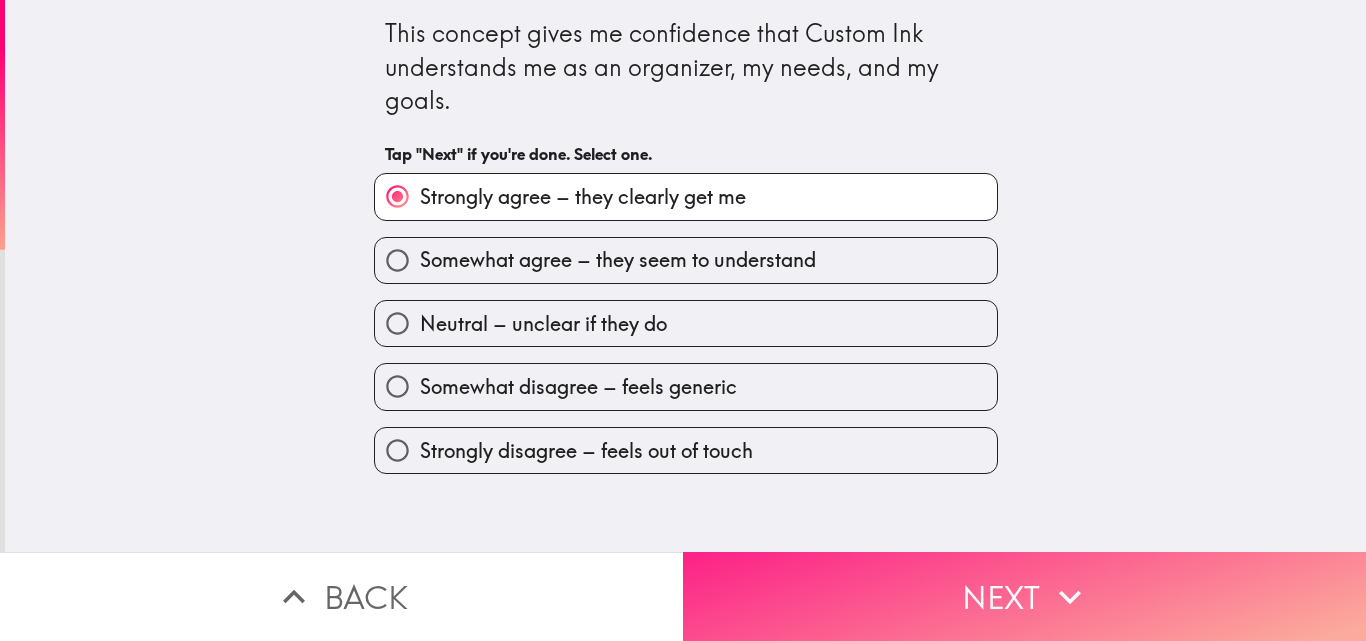 click on "Next" at bounding box center (1024, 596) 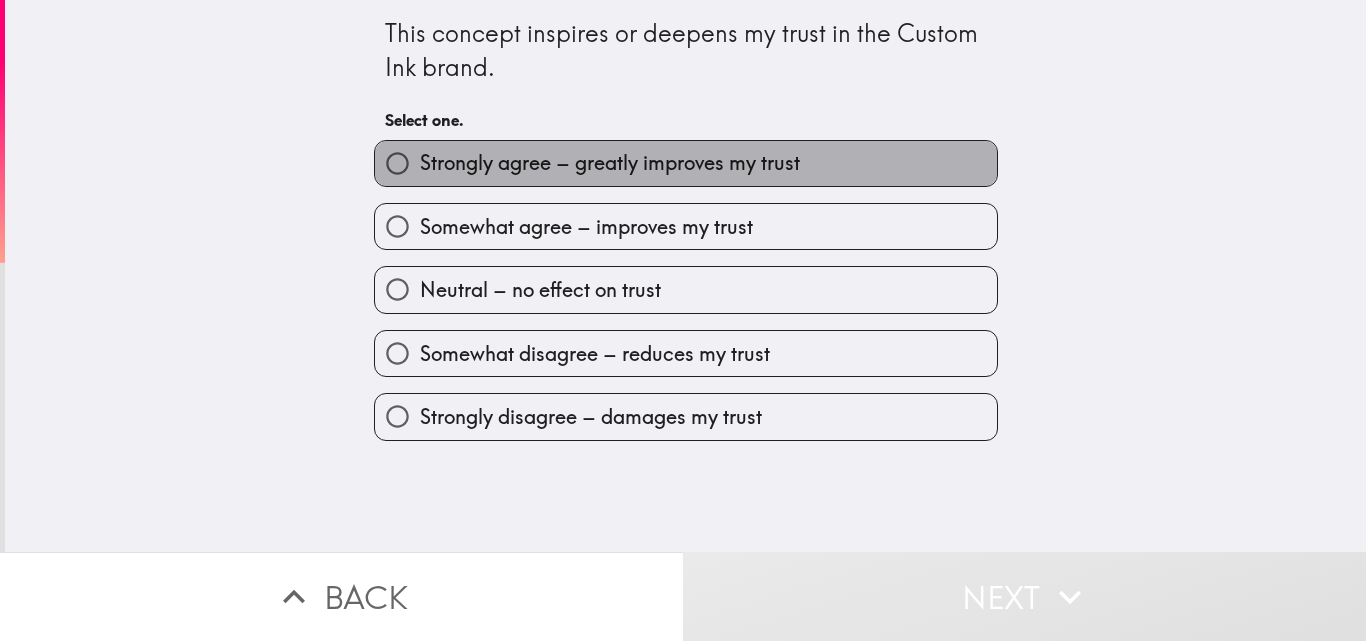 click on "Strongly agree – greatly improves my trust" at bounding box center [610, 163] 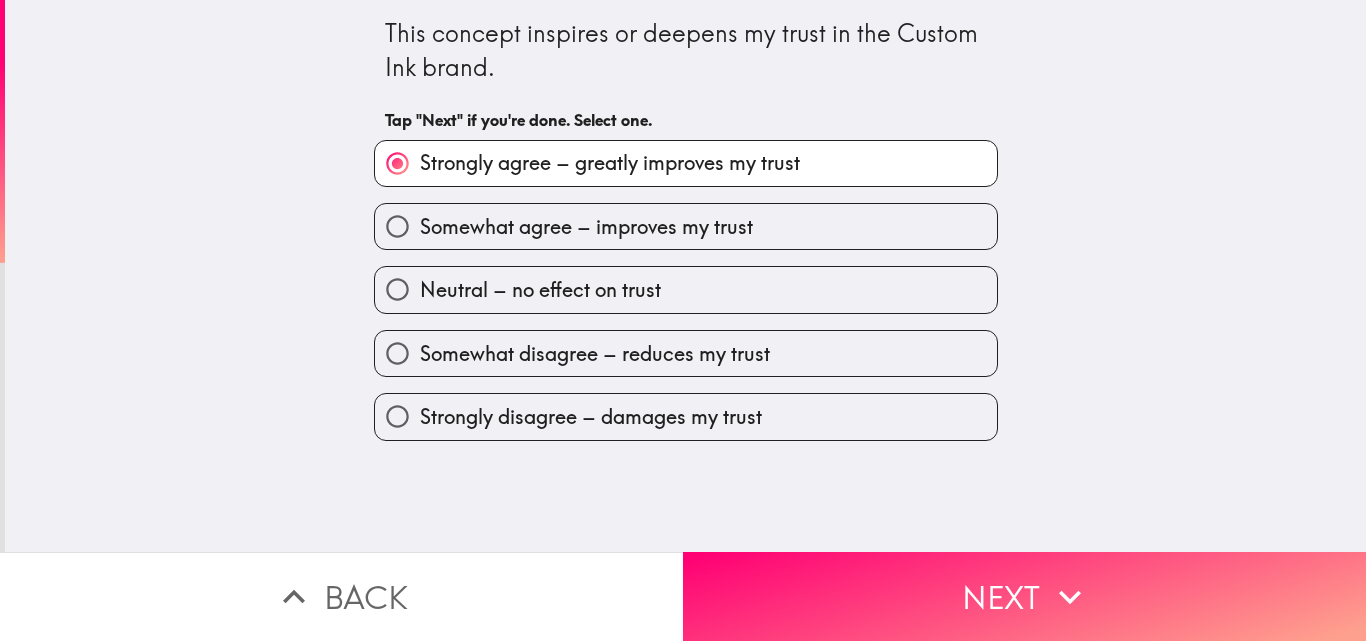 click on "Somewhat agree – improves my trust" at bounding box center [686, 226] 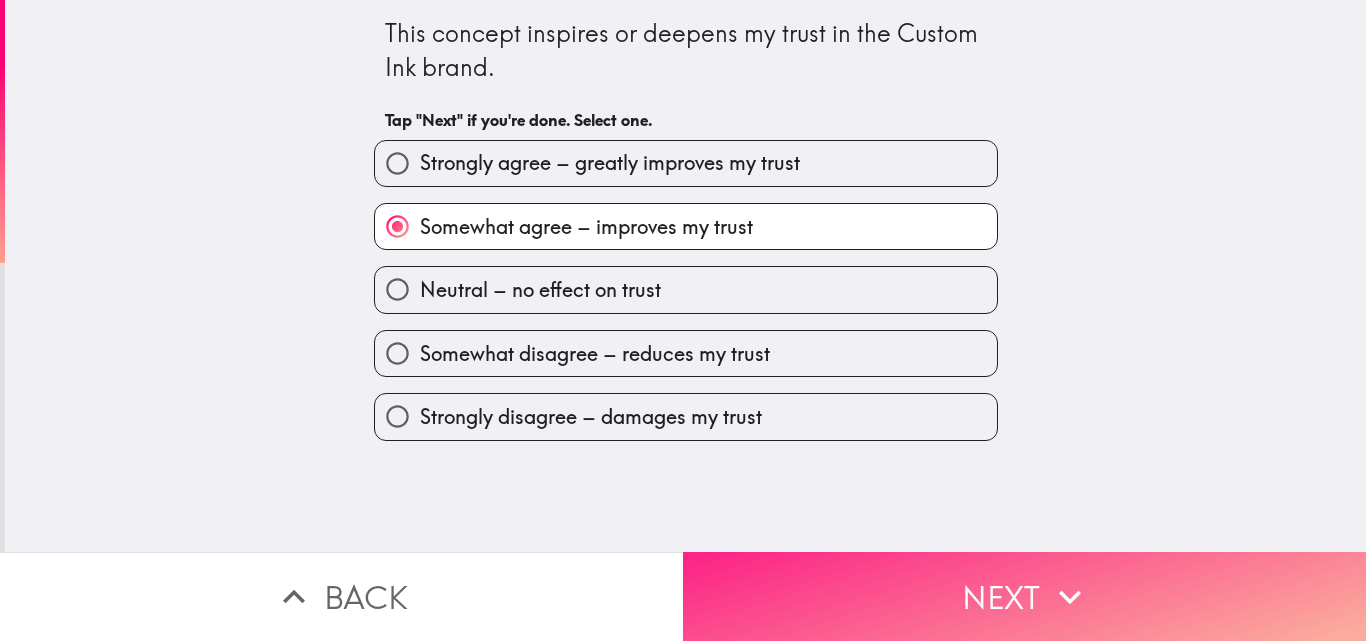 click on "Next" at bounding box center [1024, 596] 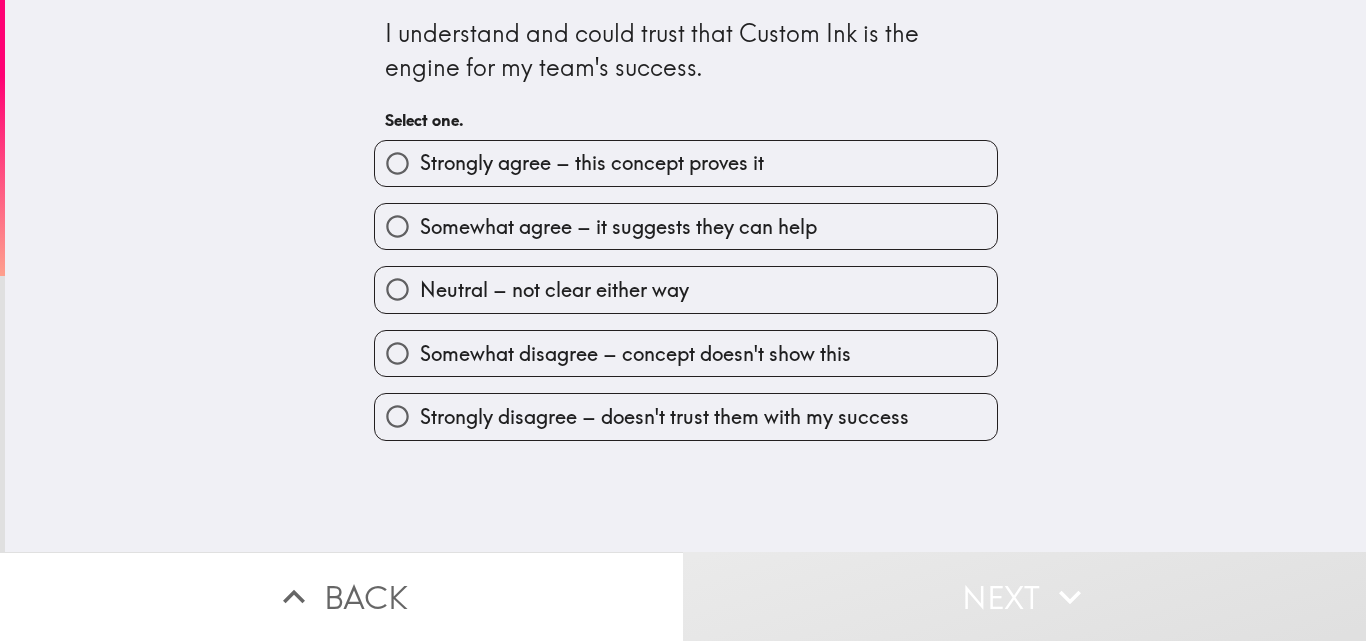 click on "Strongly agree – this concept proves it" at bounding box center [592, 163] 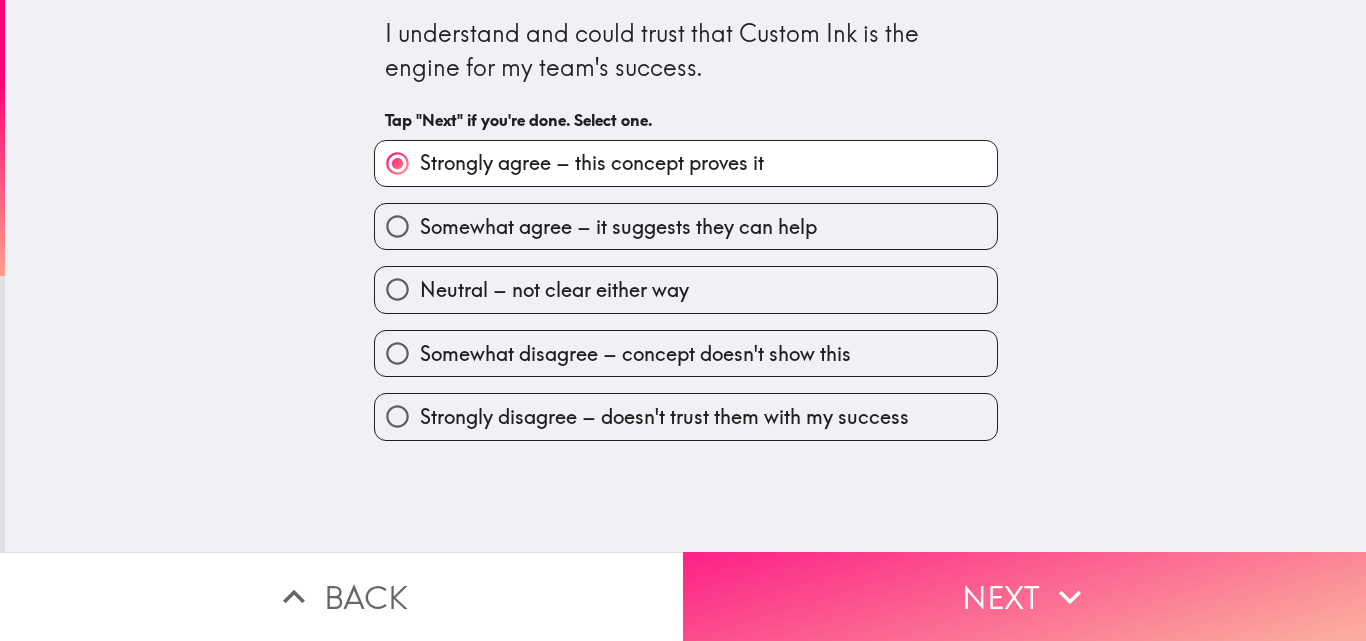 click on "Next" at bounding box center (1024, 596) 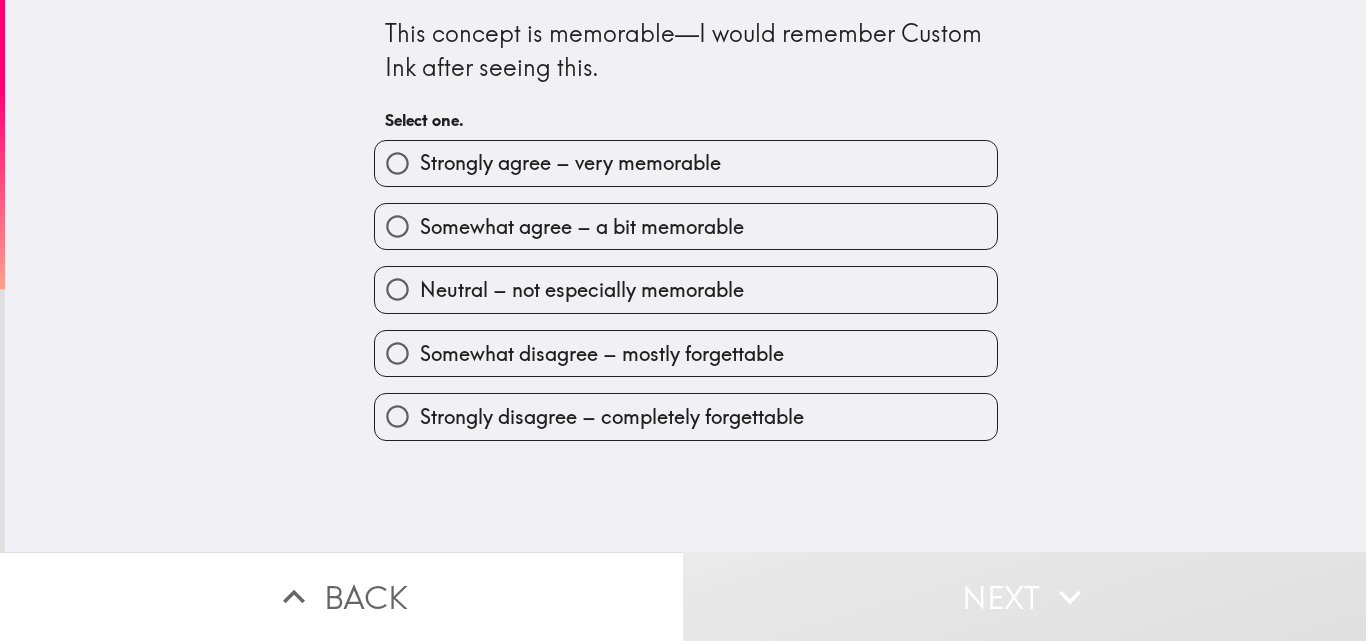 click on "Strongly agree – very memorable" at bounding box center [570, 163] 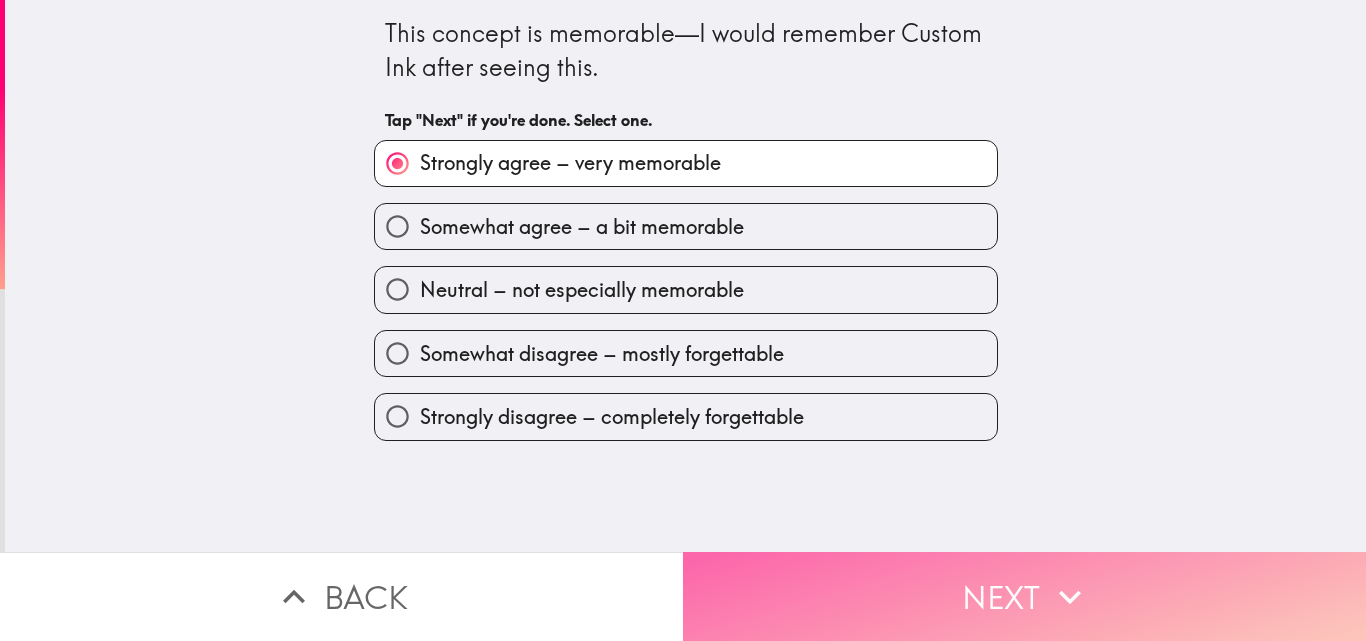 click on "Next" at bounding box center (1024, 596) 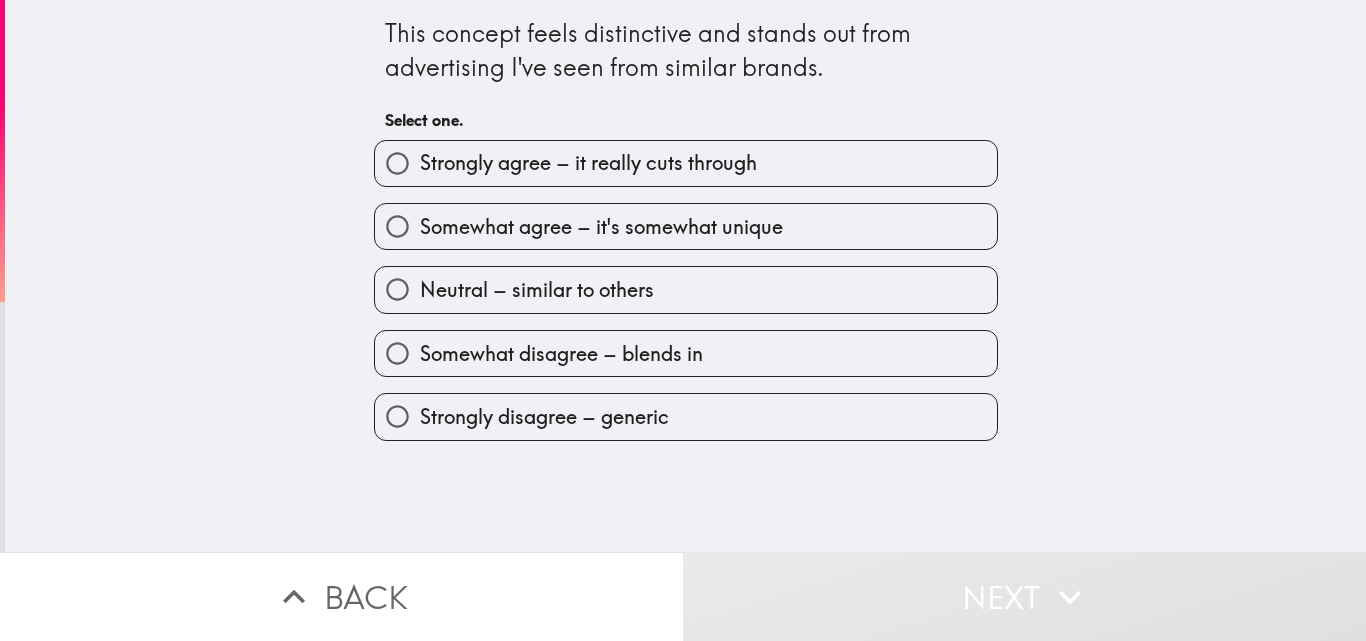 click on "Somewhat agree – it's somewhat unique" at bounding box center [601, 227] 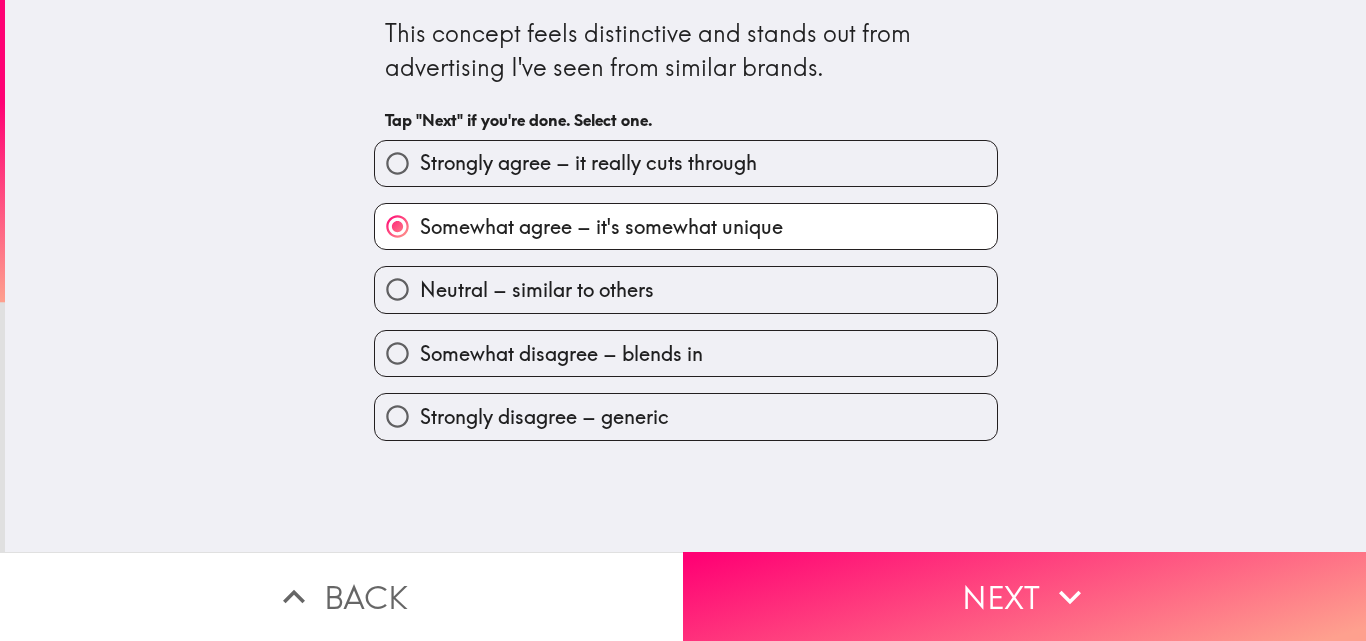 click on "Next" at bounding box center (1024, 596) 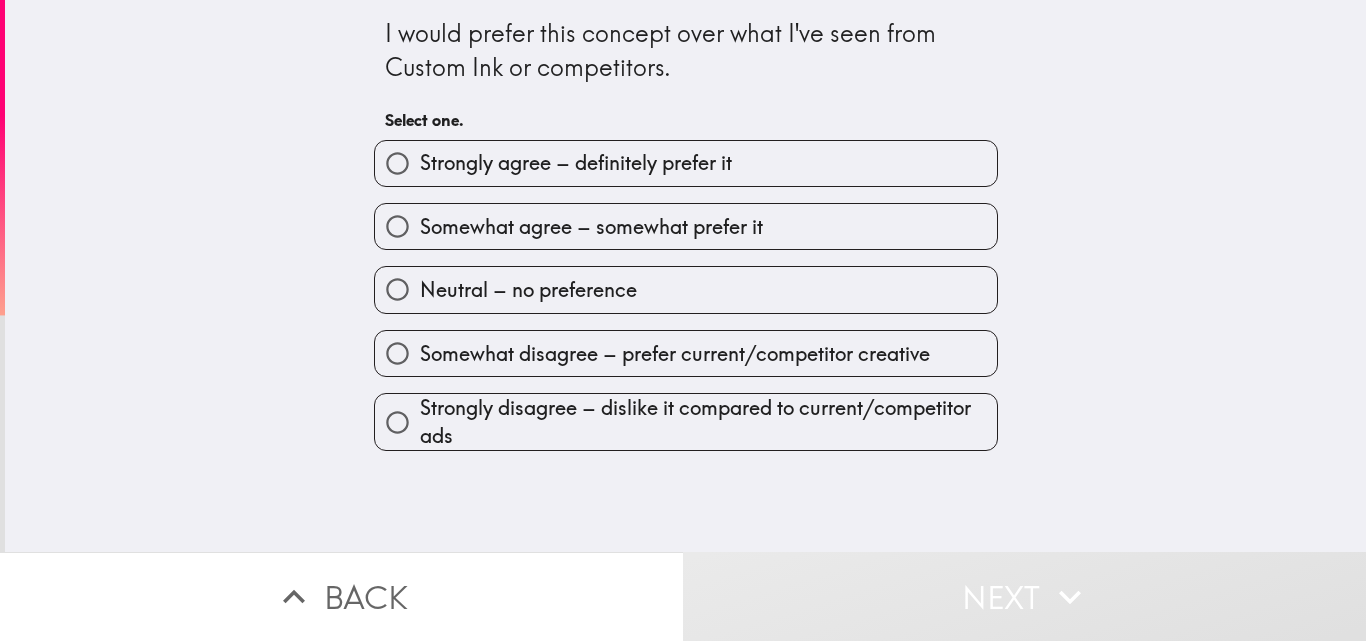 click on "Somewhat agree – somewhat prefer it" at bounding box center [591, 227] 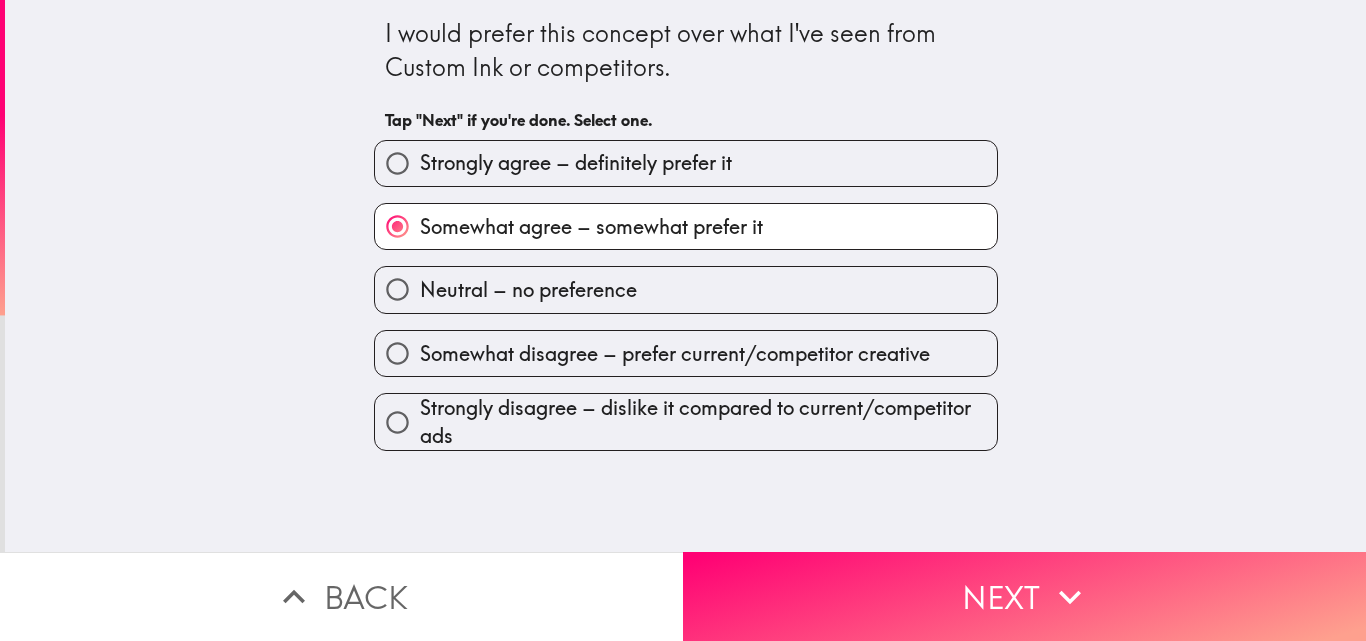 click on "Next" at bounding box center (1024, 596) 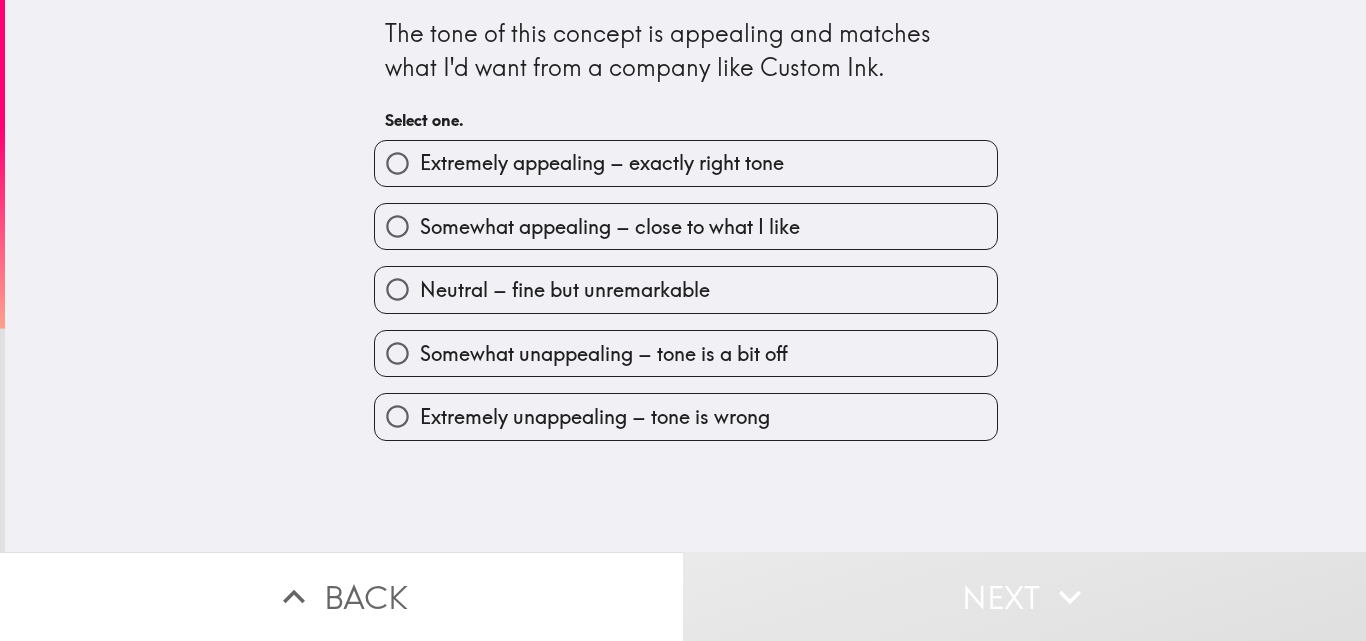 click on "Extremely appealing – exactly right tone" at bounding box center (602, 163) 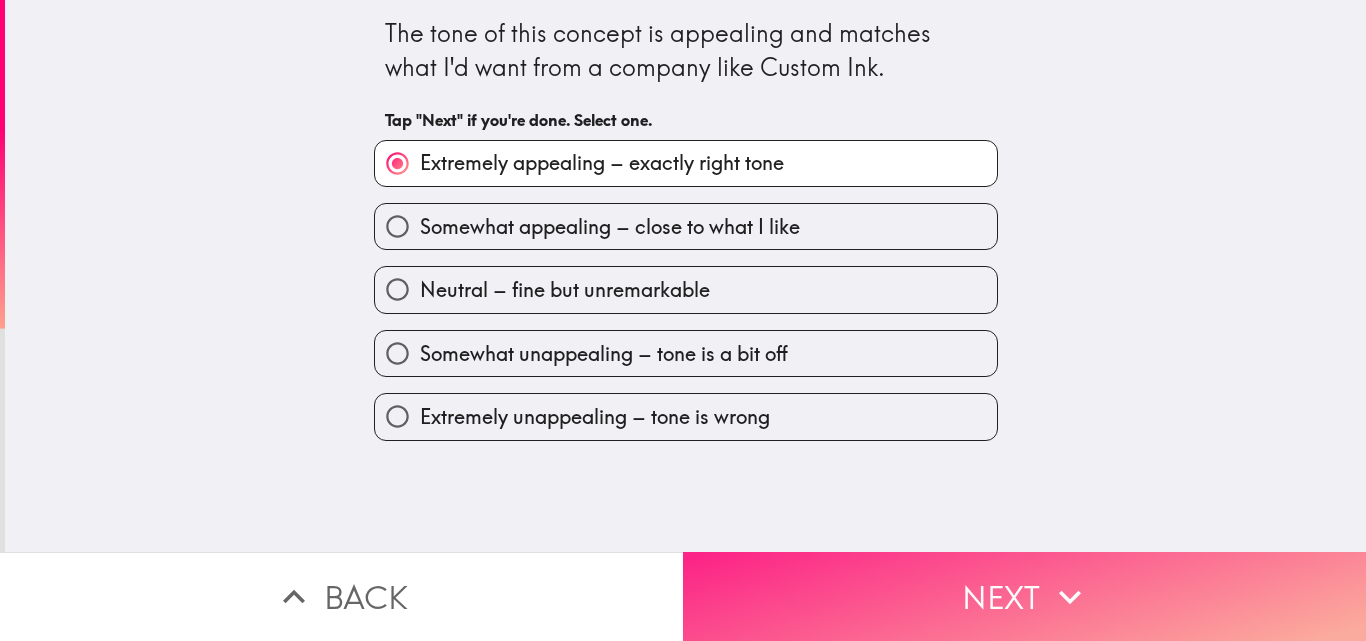click on "Next" at bounding box center (1024, 596) 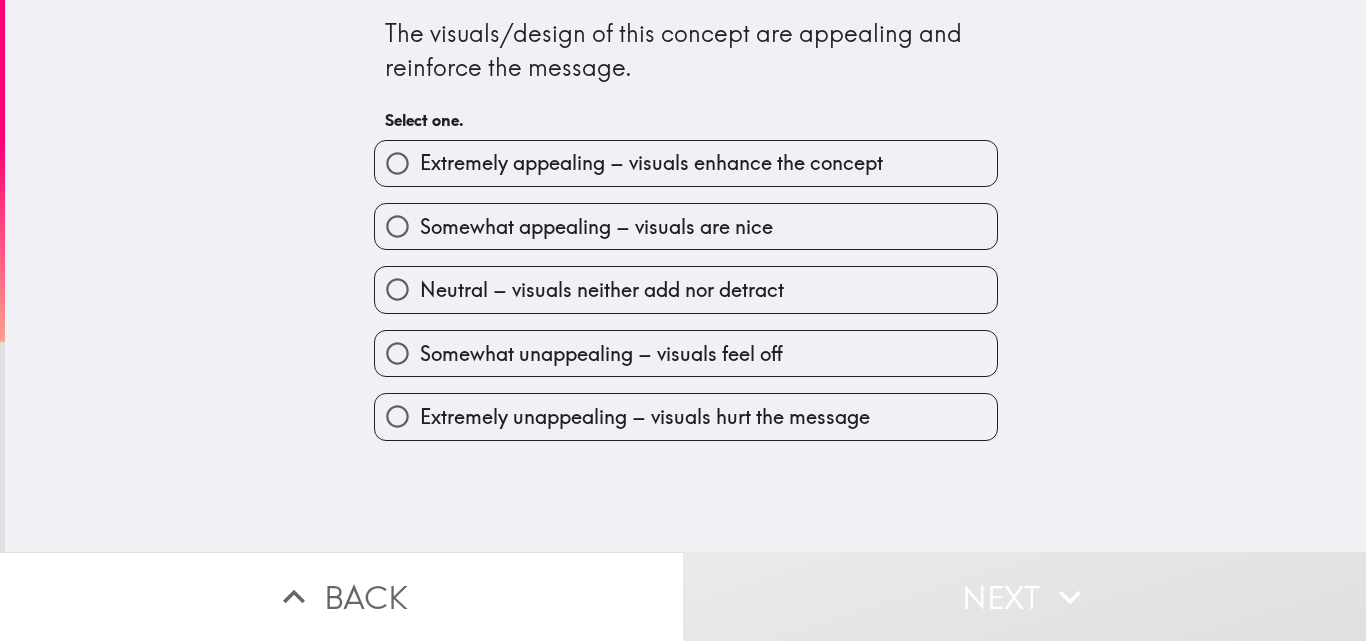 click on "Next" at bounding box center (1024, 596) 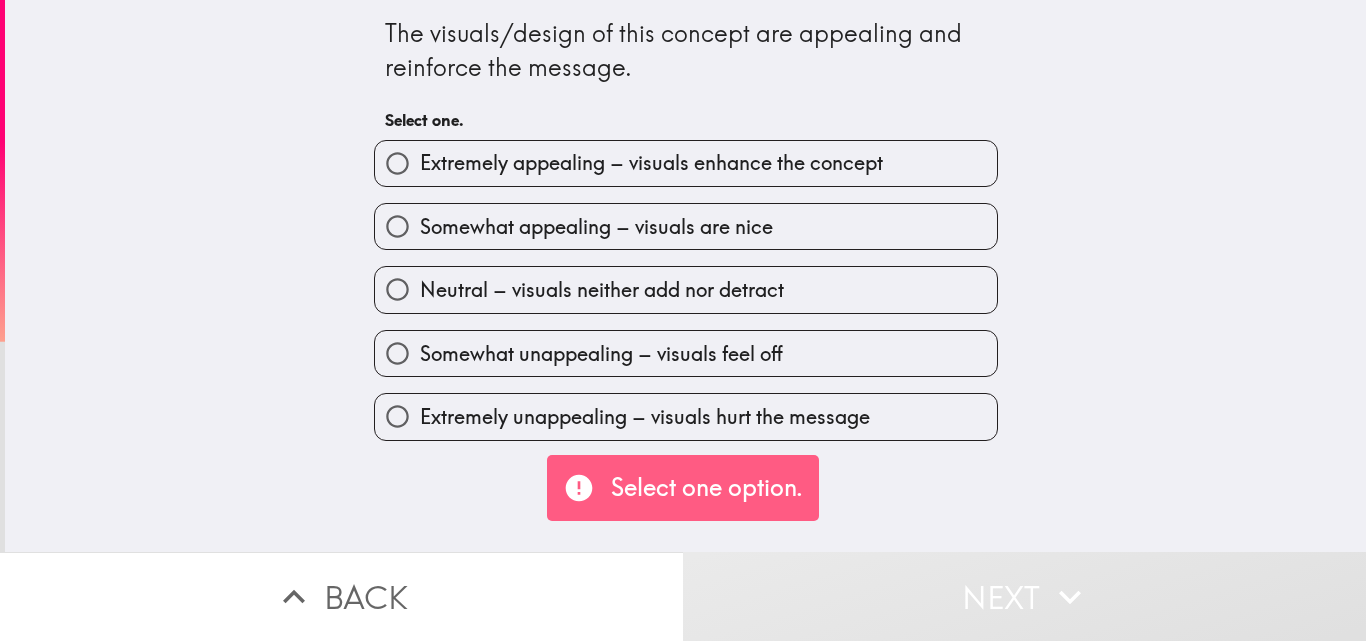 click on "Extremely appealing – visuals enhance the concept" at bounding box center [651, 163] 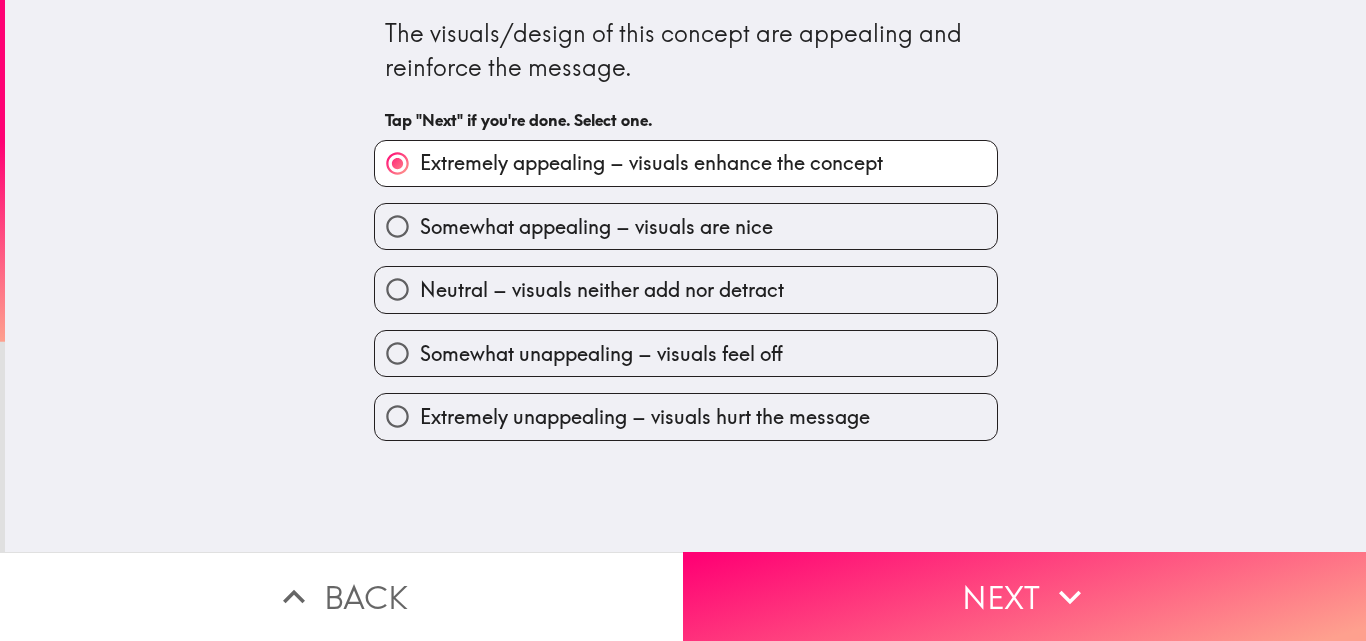 click on "Extremely appealing – visuals enhance the concept" at bounding box center [397, 163] 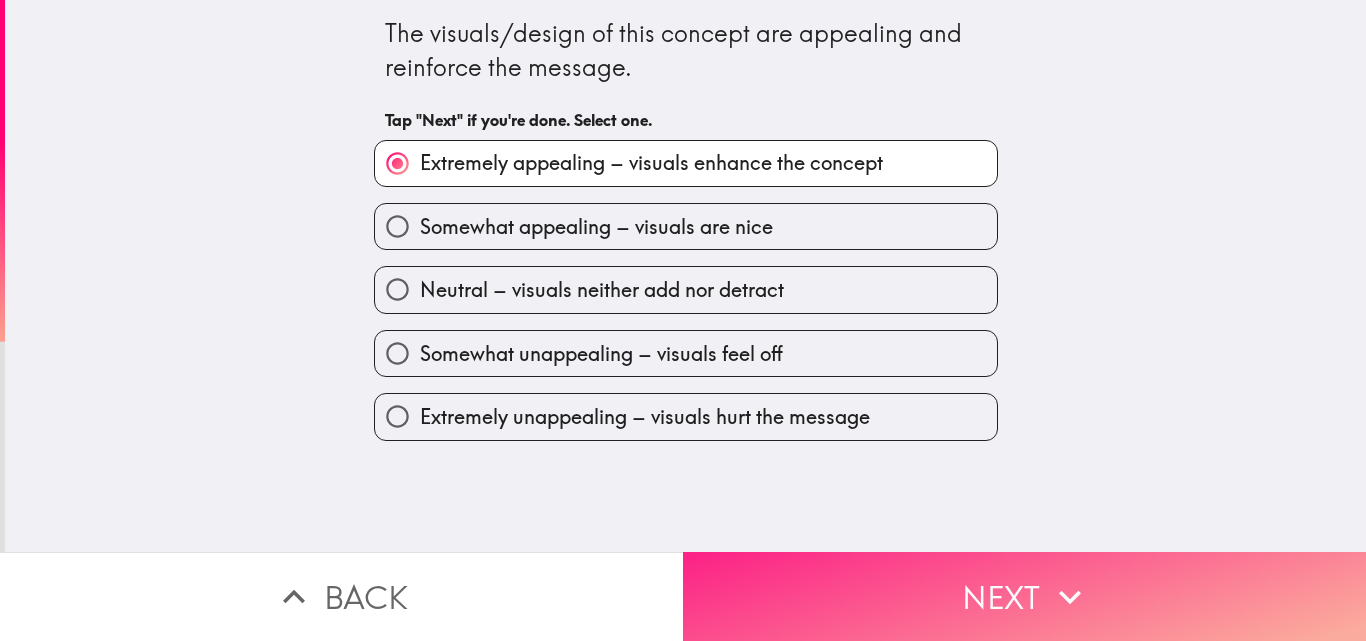 click on "Next" at bounding box center [1024, 596] 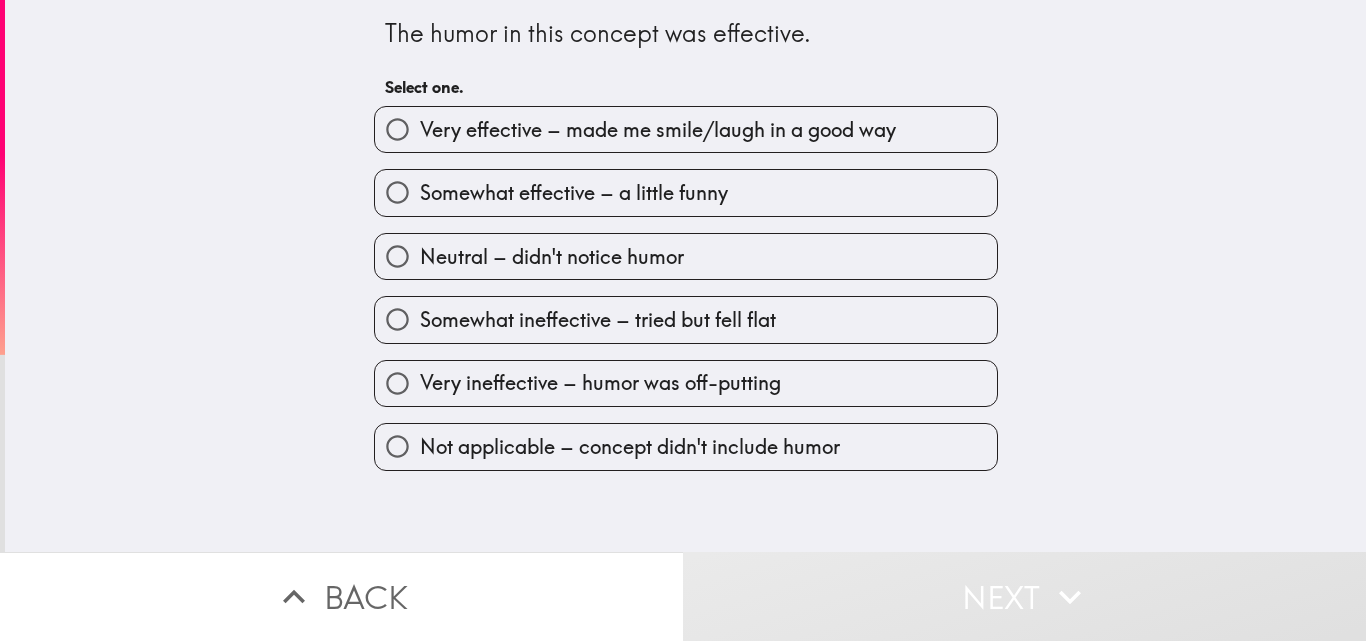 click on "Very effective – made me smile/laugh in a good way" at bounding box center [658, 130] 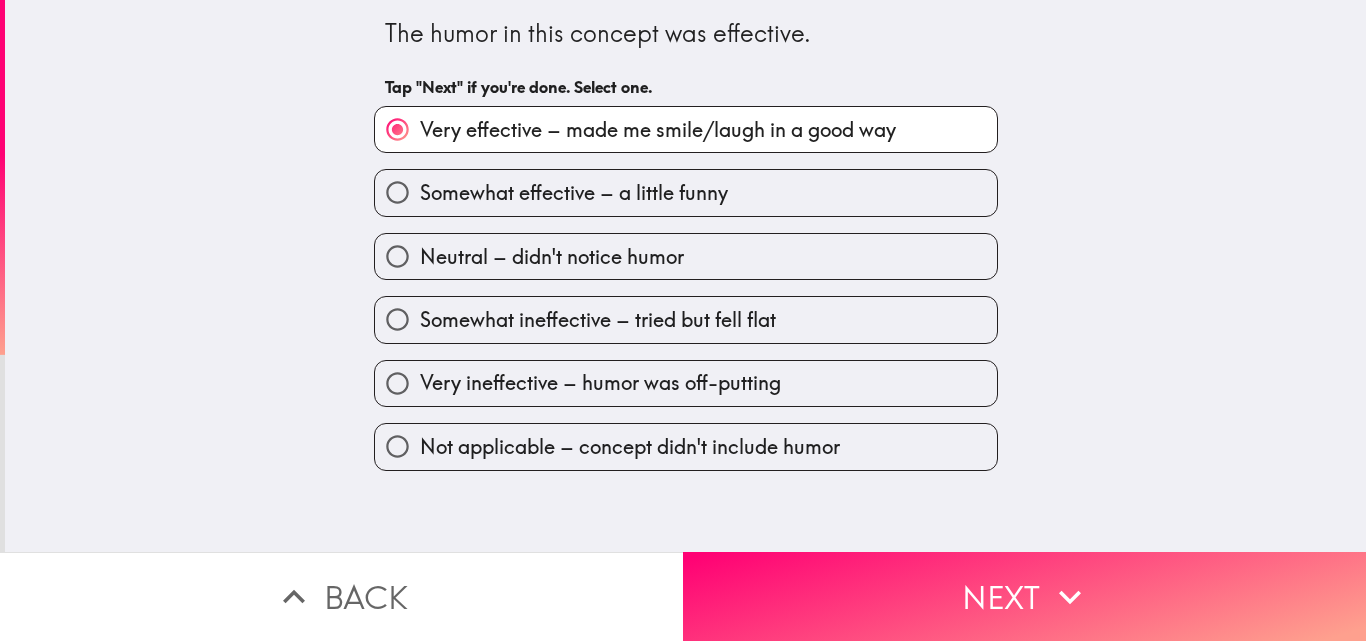 click on "Very effective – made me smile/laugh in a good way" at bounding box center [397, 129] 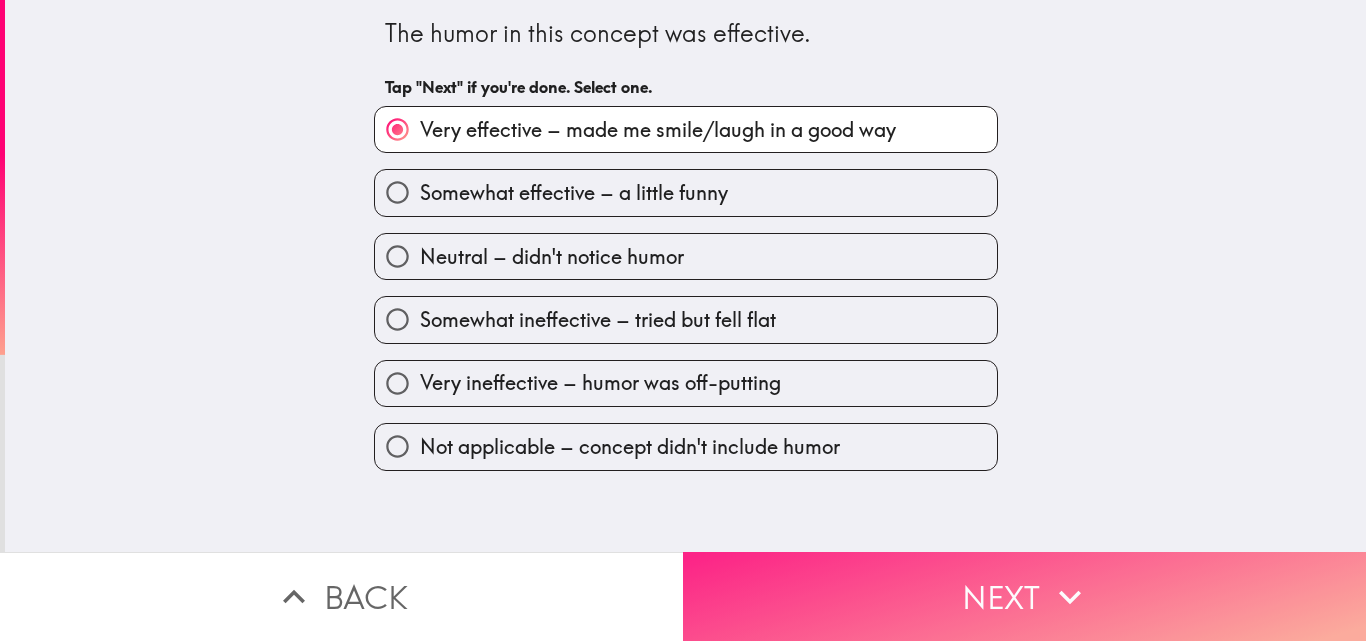 click on "Next" at bounding box center (1024, 596) 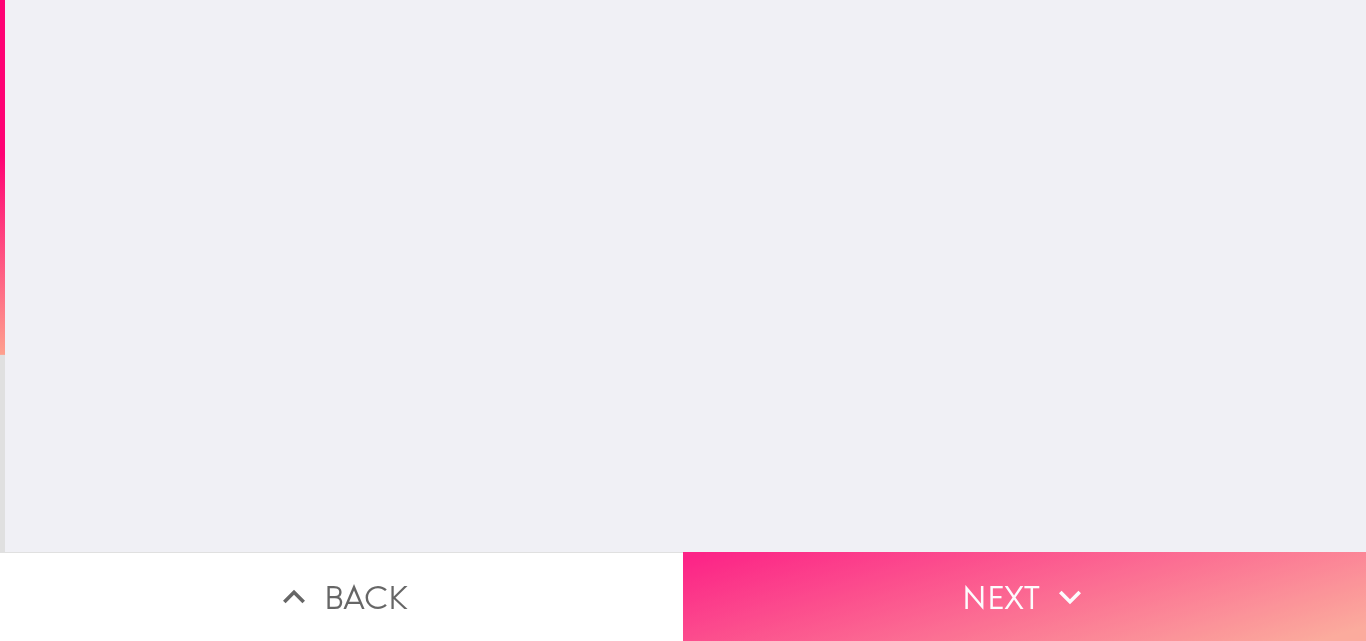 click on "Next" at bounding box center [1024, 596] 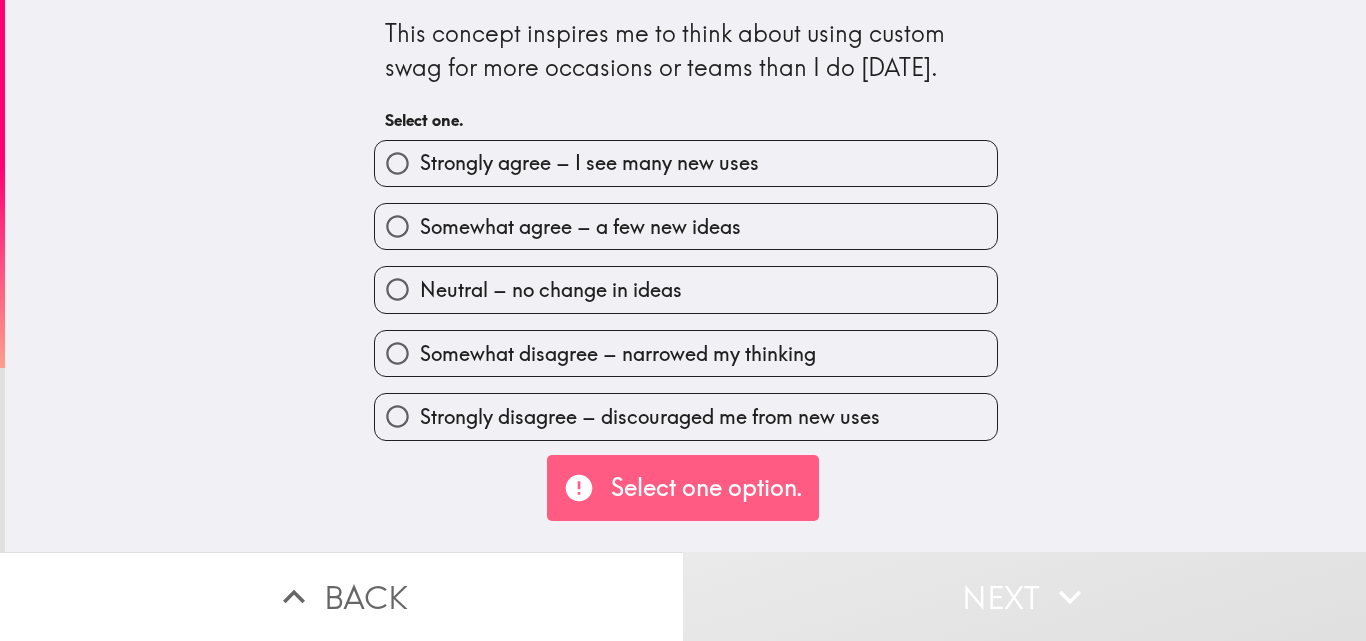 click on "Next" at bounding box center (1024, 596) 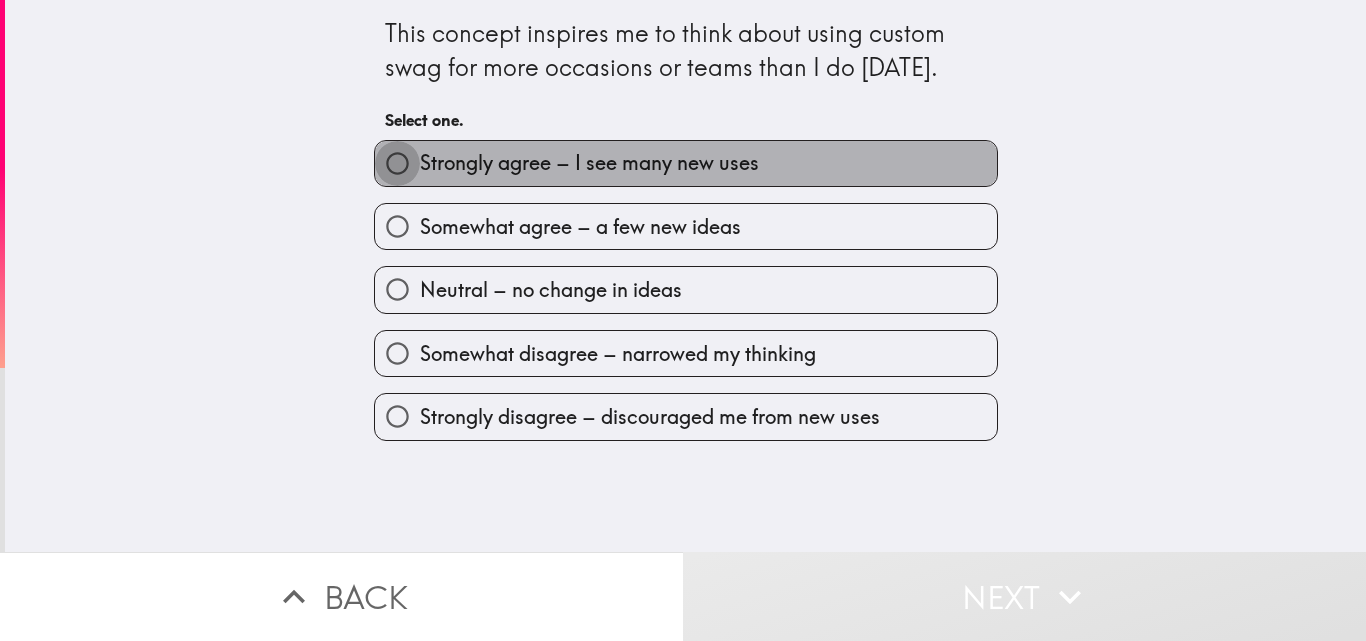 click on "Strongly agree – I see many new uses" at bounding box center (397, 163) 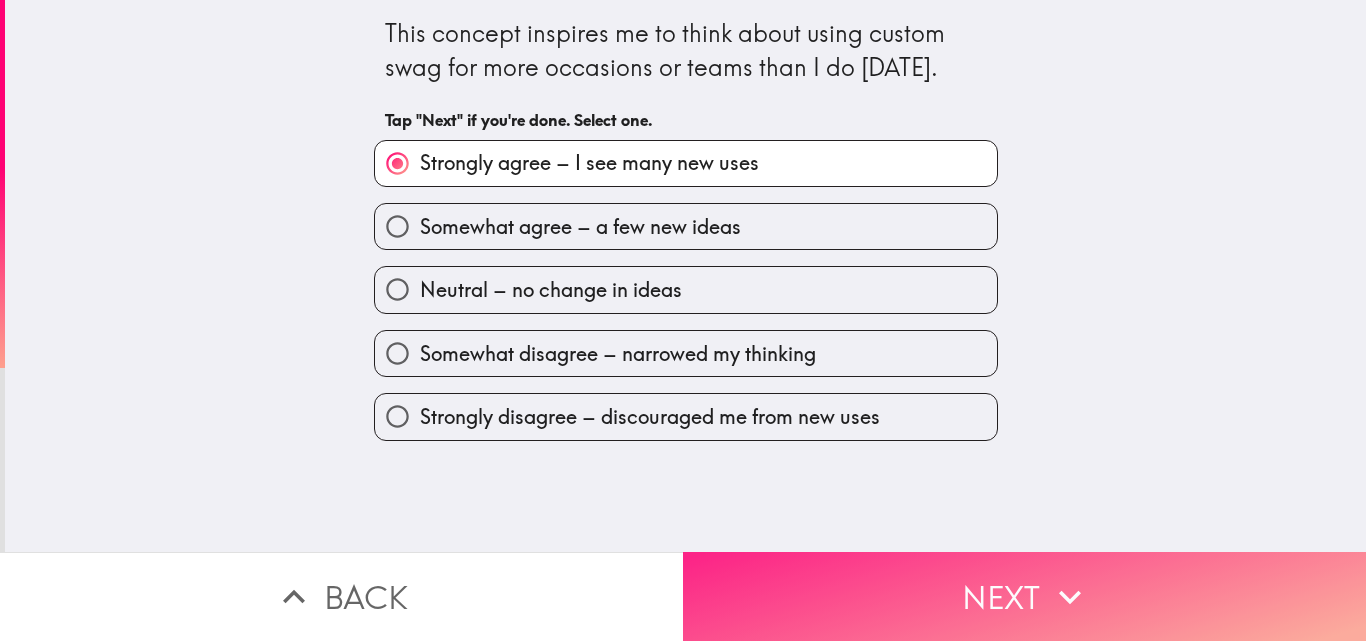 click on "Next" at bounding box center (1024, 596) 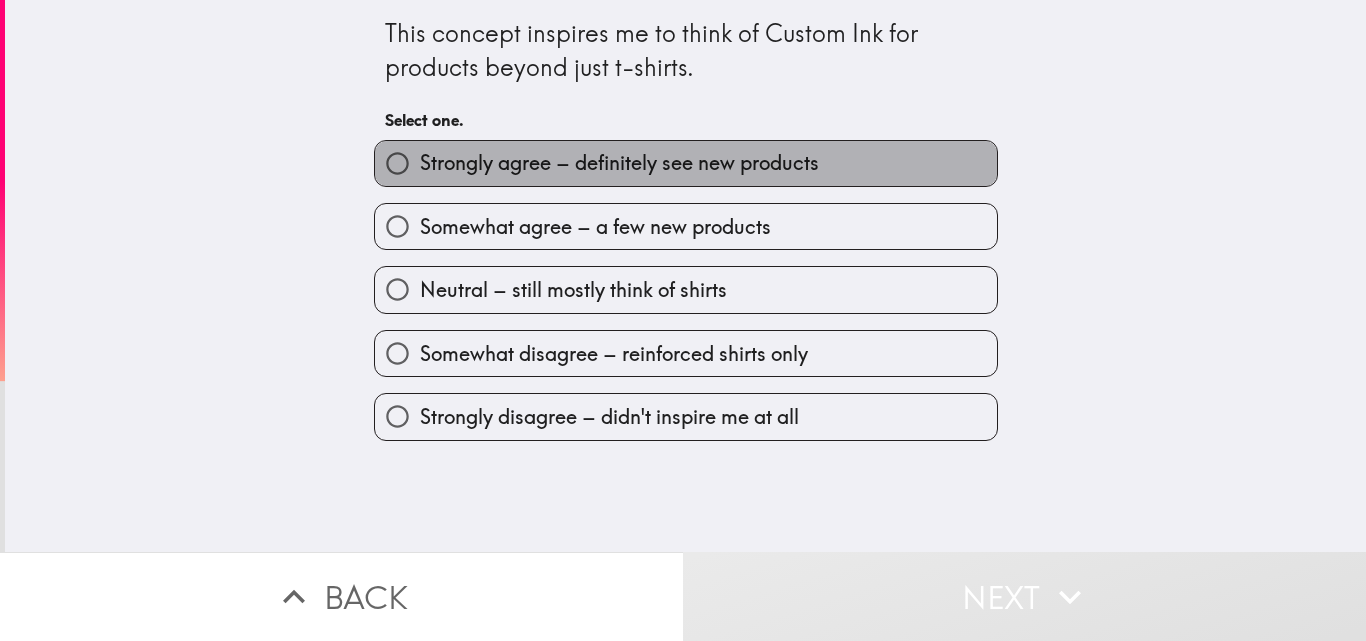 click on "Strongly agree – definitely see new products" at bounding box center (686, 163) 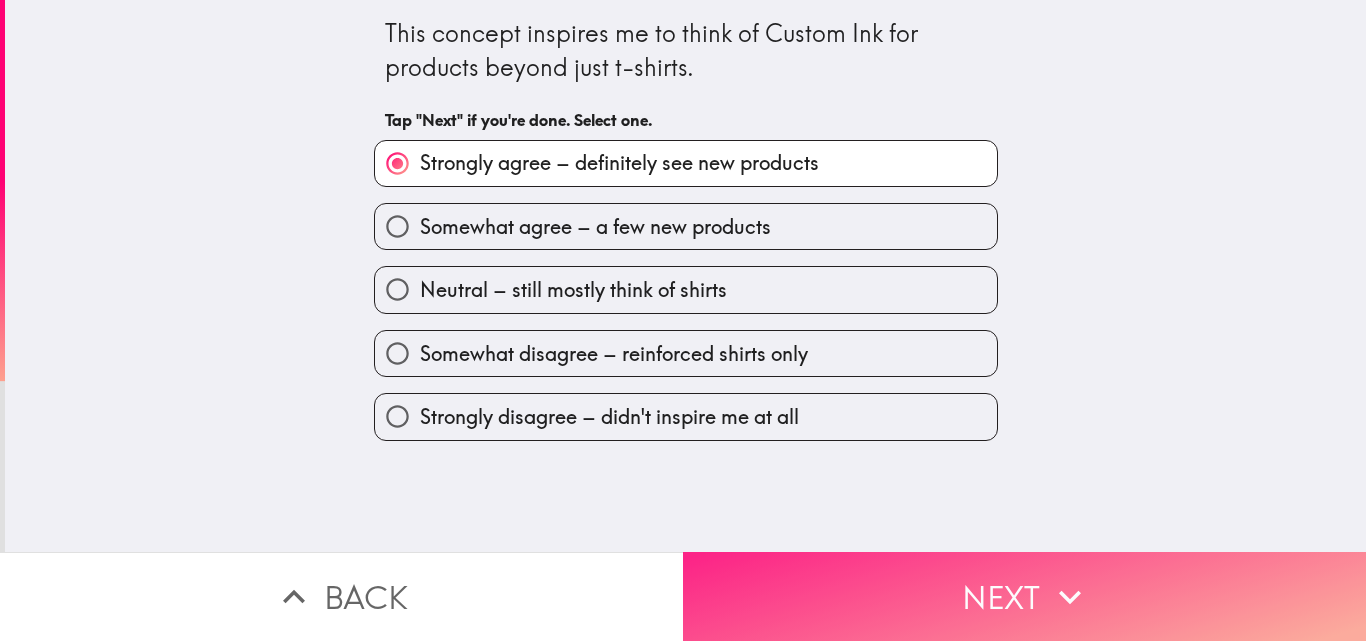 click on "Next" at bounding box center (1024, 596) 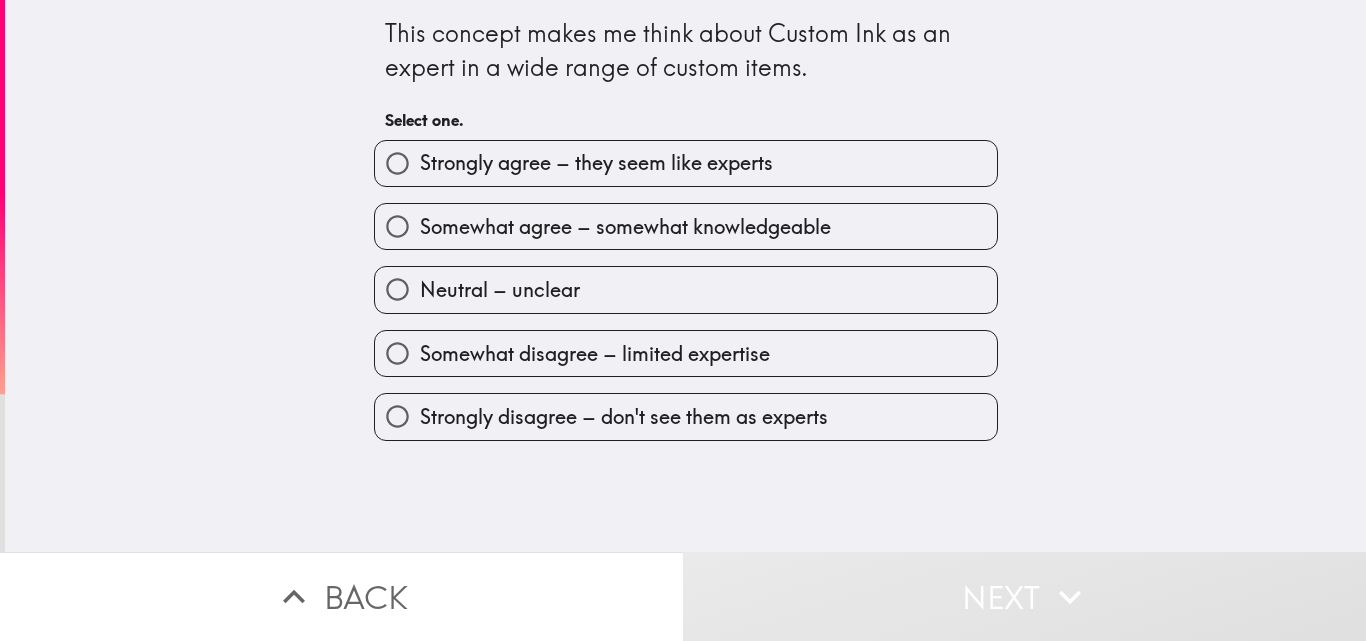click on "Strongly agree – they seem like experts" at bounding box center (686, 163) 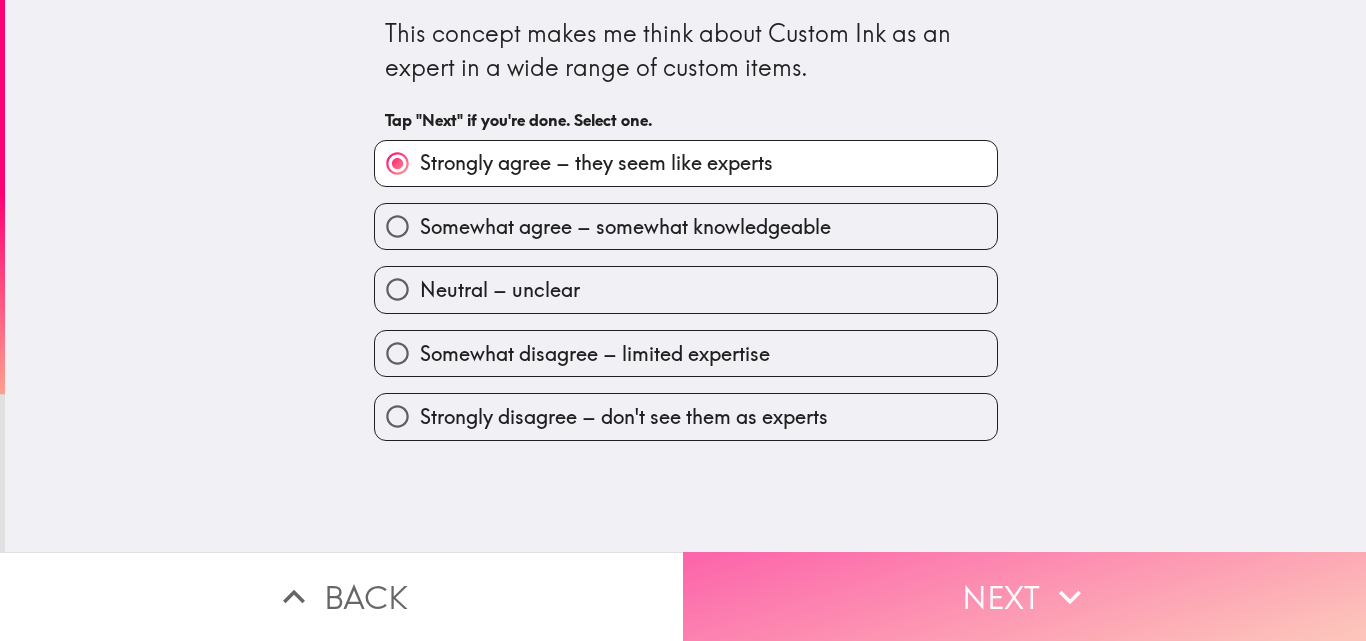 click on "Next" at bounding box center [1024, 596] 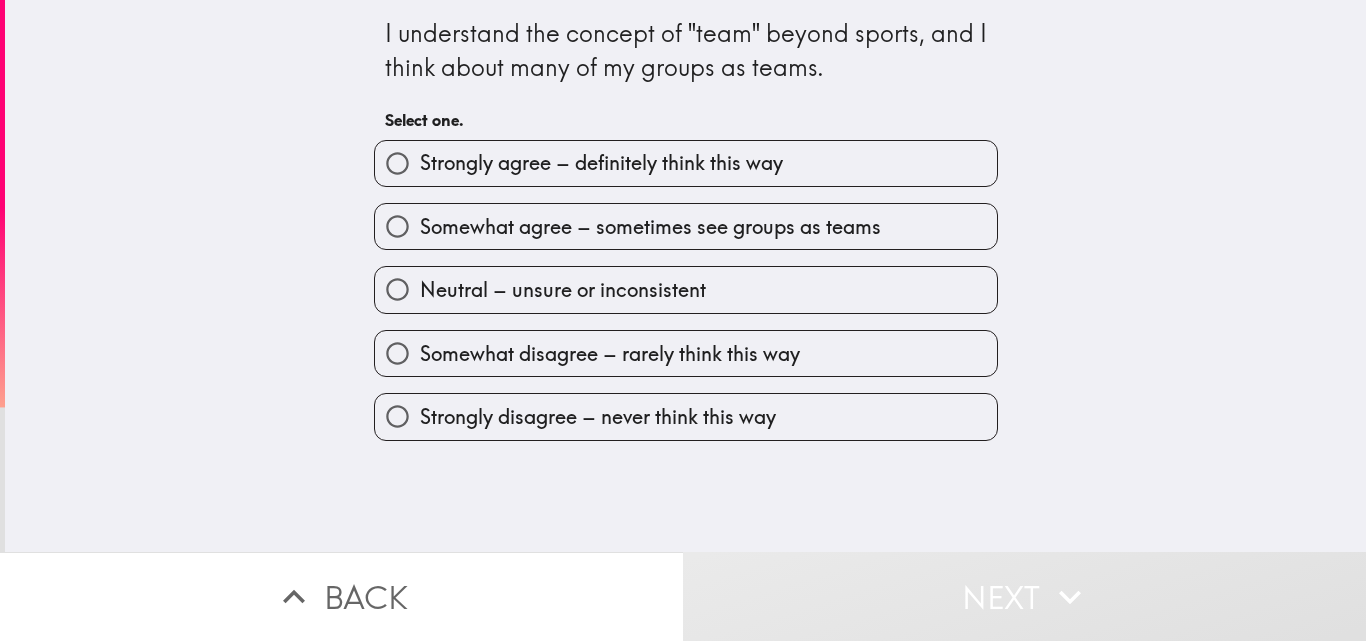 click on "Somewhat agree – sometimes see groups as teams" at bounding box center [678, 218] 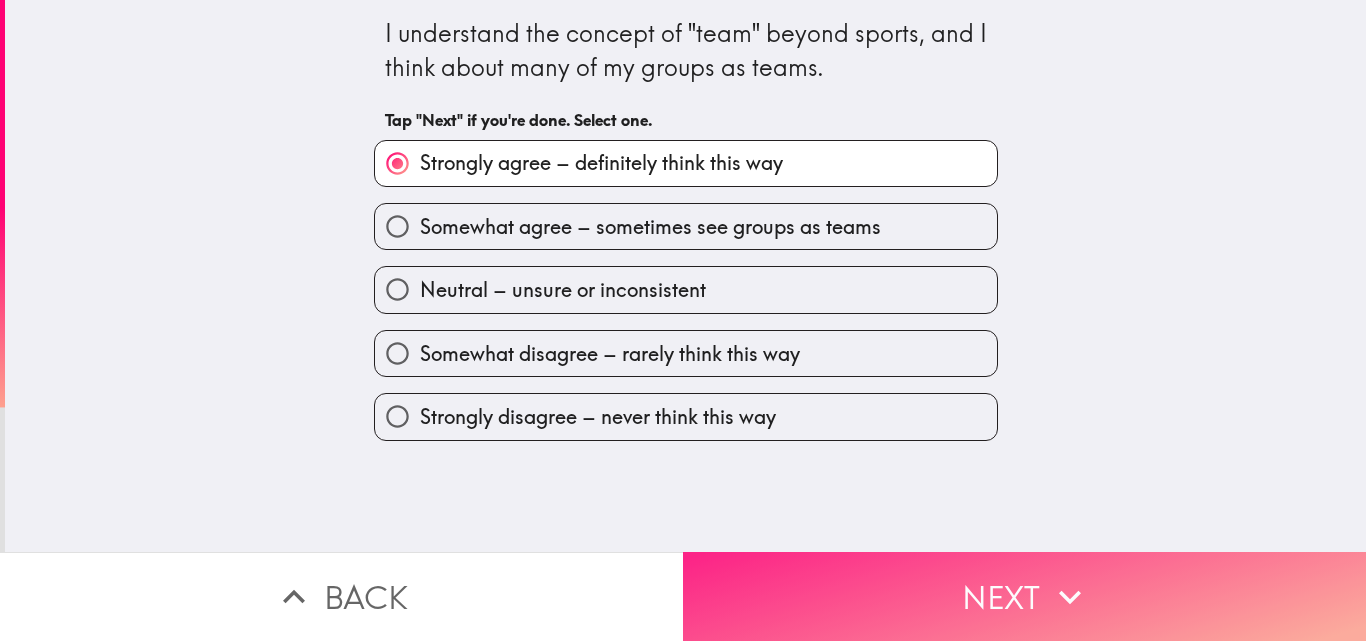 click on "Next" at bounding box center [1024, 596] 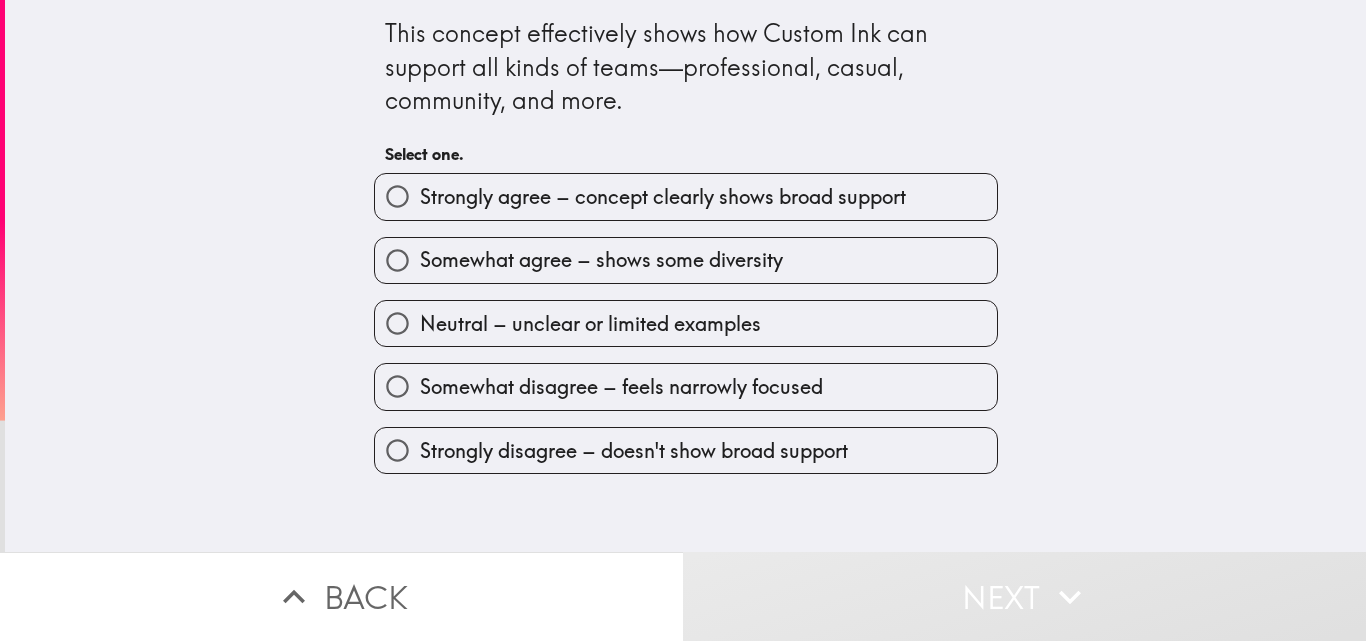 click on "Strongly agree – concept clearly shows broad support" at bounding box center (663, 197) 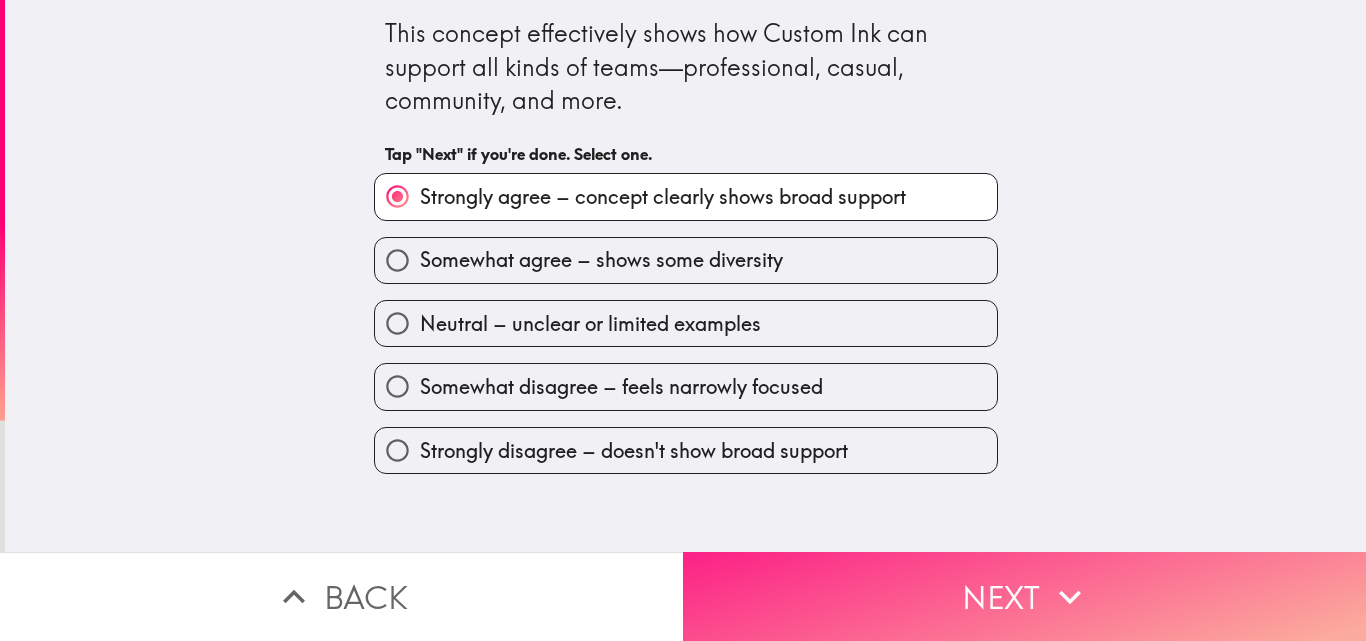 click on "Next" at bounding box center [1024, 596] 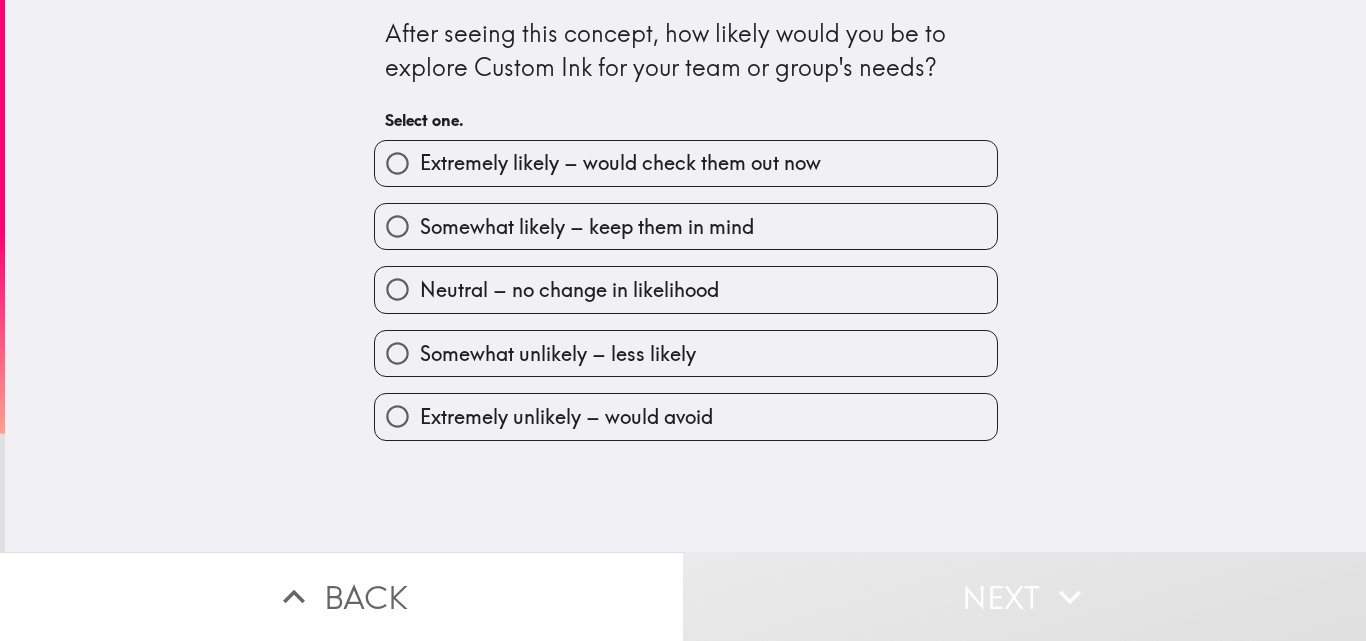 click on "Extremely likely – would check them out now" at bounding box center [620, 163] 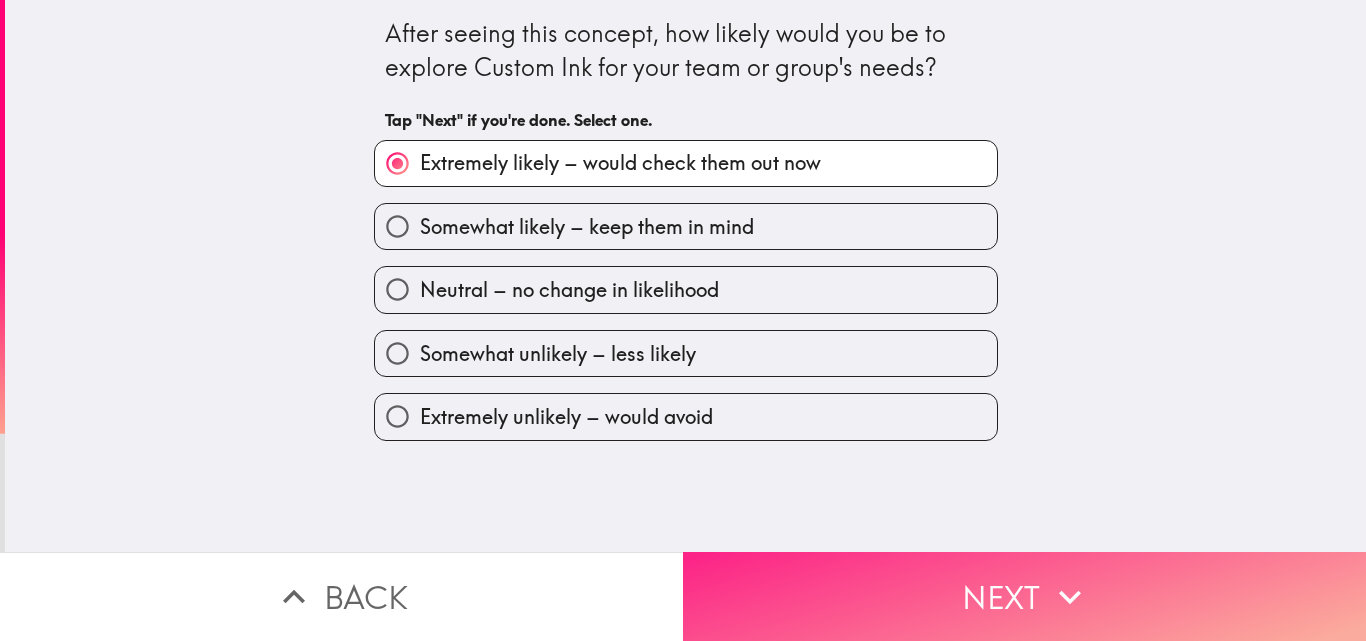 click on "Next" at bounding box center [1024, 596] 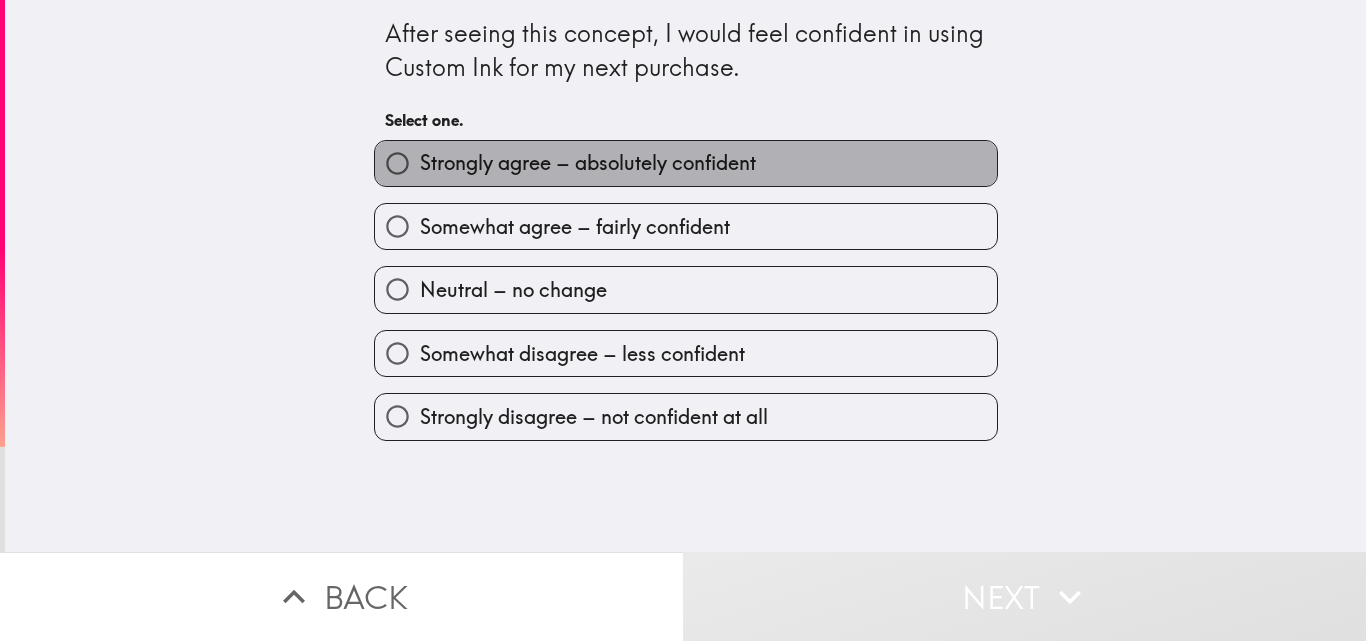 click on "Strongly agree – absolutely confident" at bounding box center (686, 163) 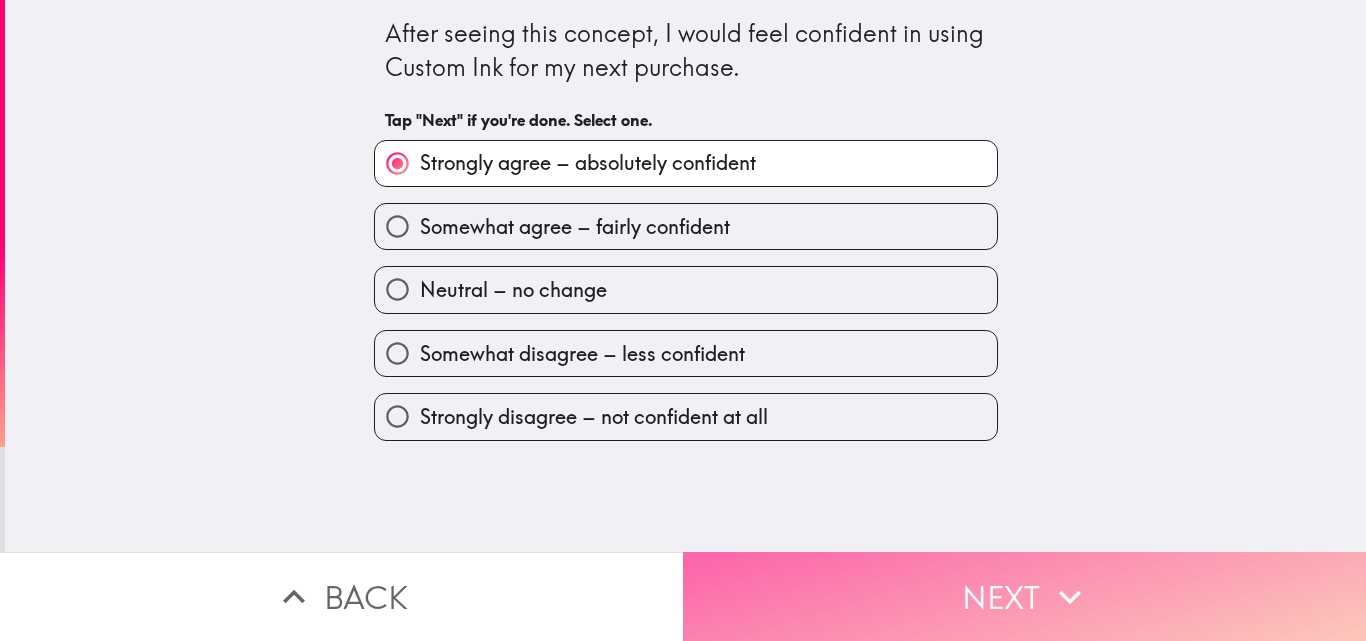 click on "Next" at bounding box center (1024, 596) 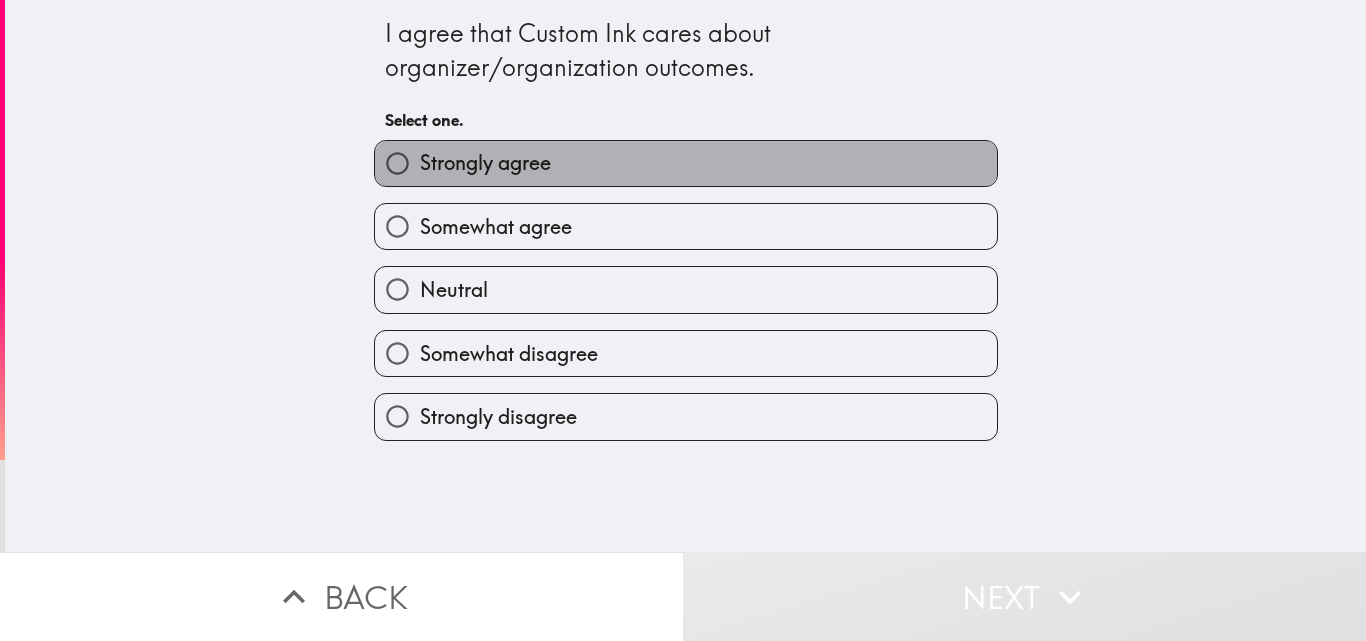 click on "Strongly agree" at bounding box center (485, 163) 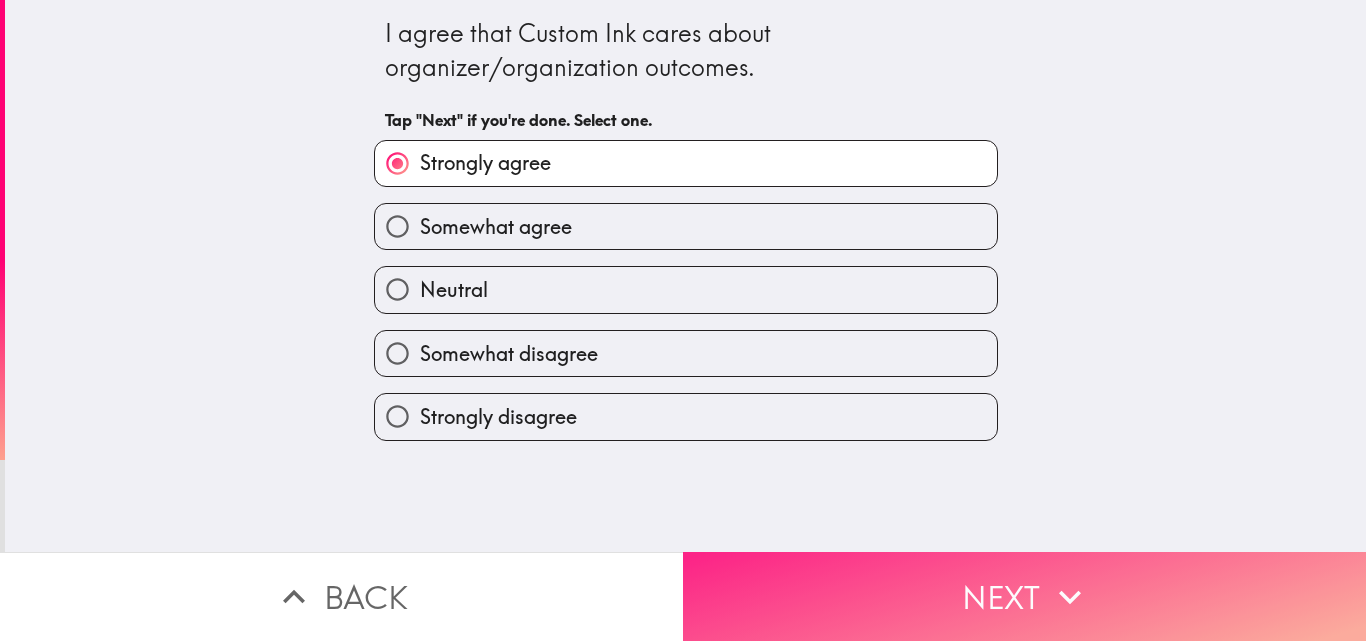 click on "Next" at bounding box center [1024, 596] 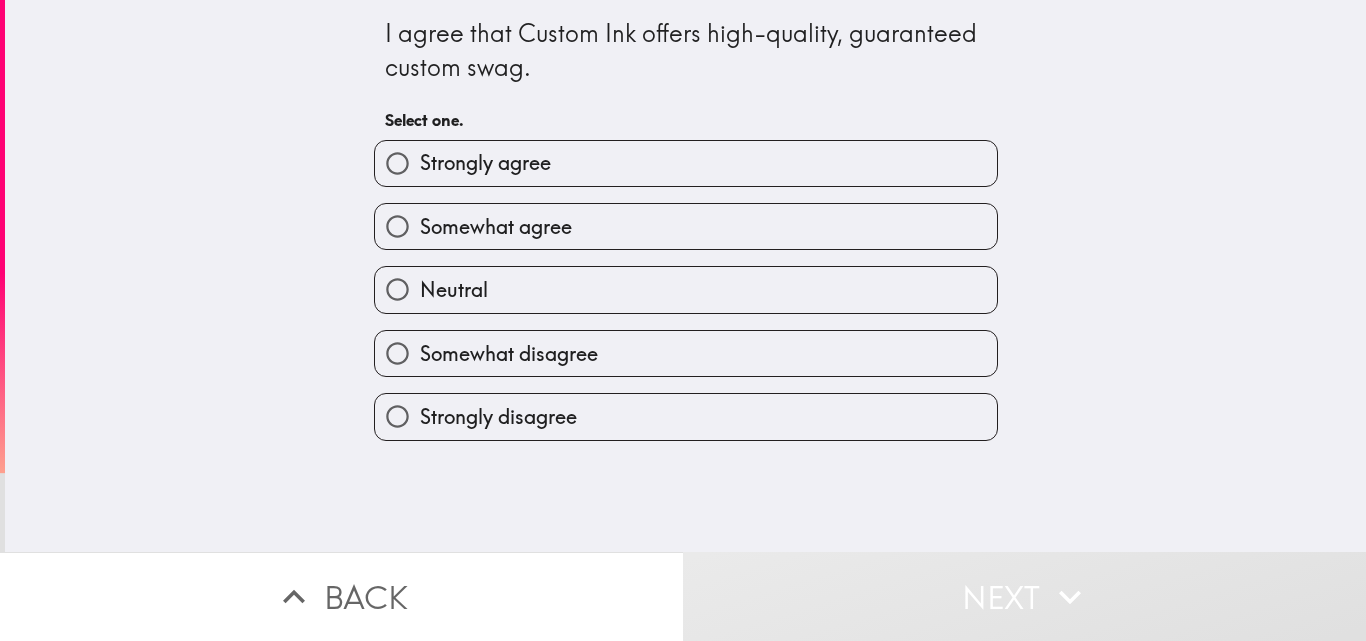 click on "Strongly agree" at bounding box center (485, 163) 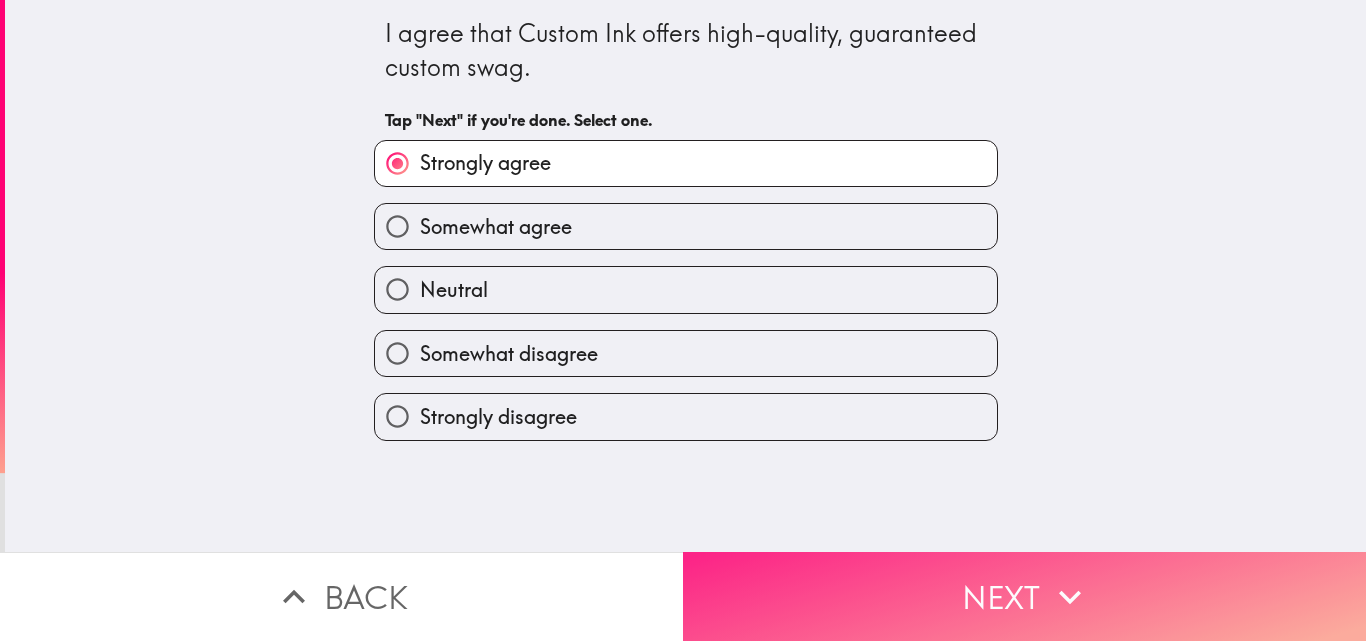 click on "Next" at bounding box center (1024, 596) 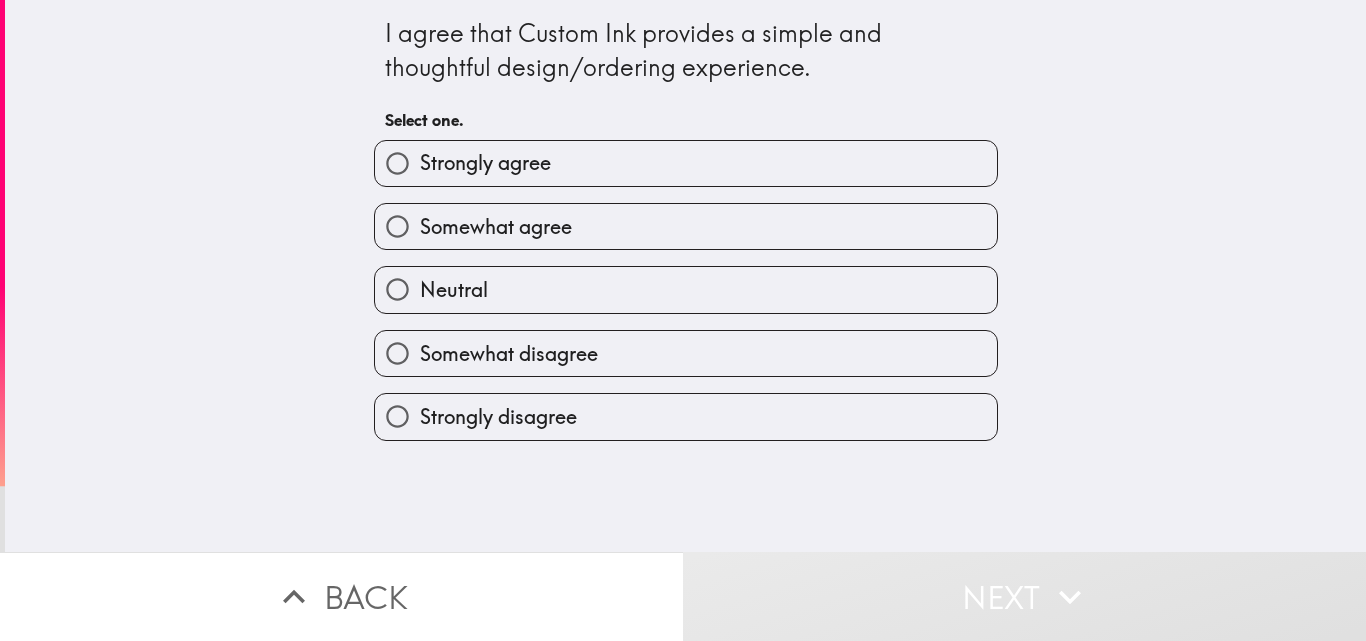click on "Strongly agree" at bounding box center (686, 163) 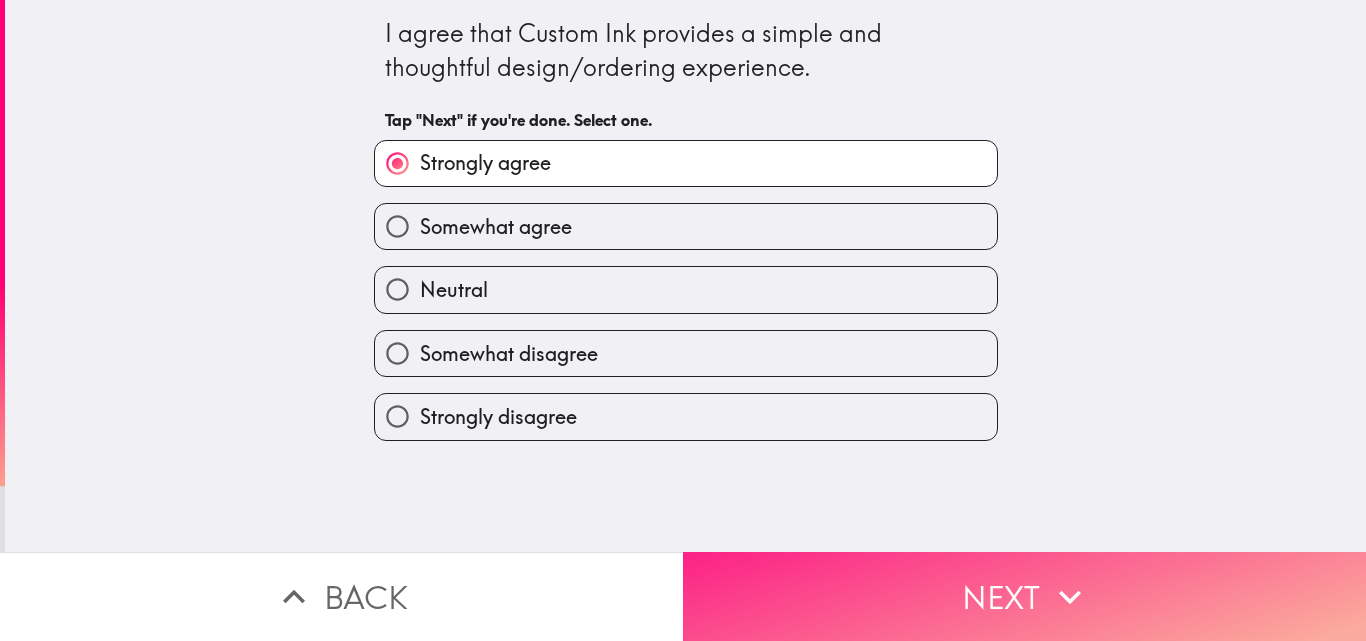 click on "Next" at bounding box center [1024, 596] 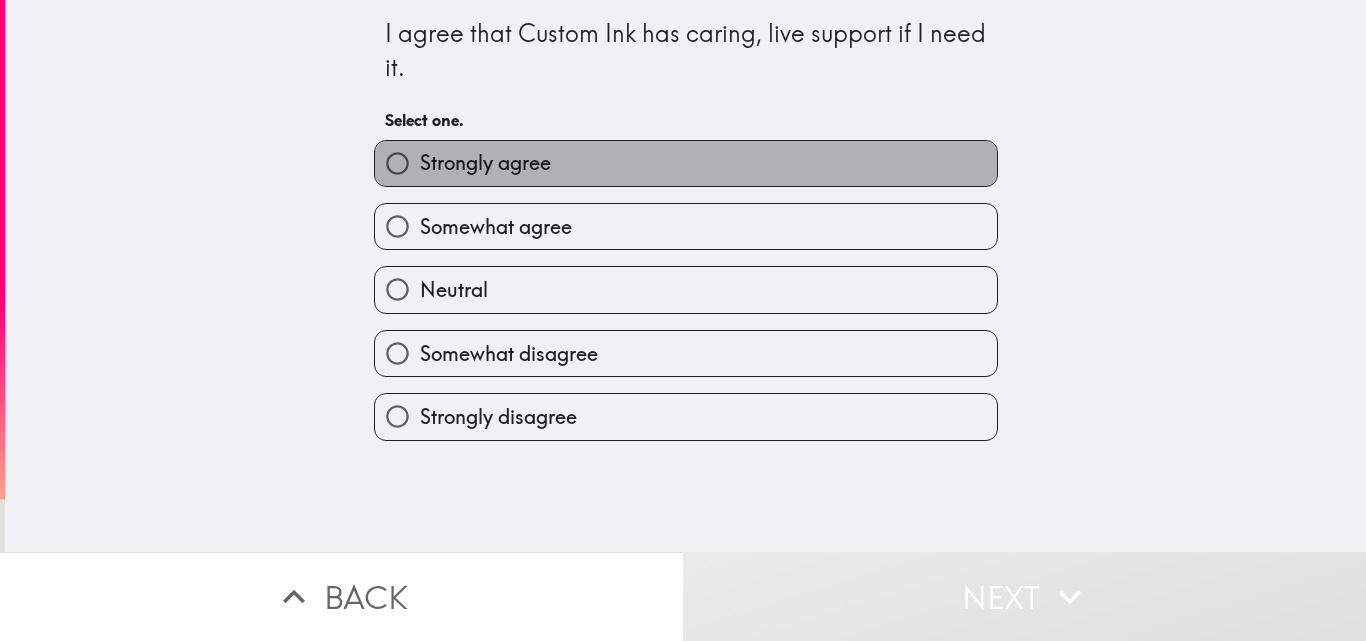 click on "Strongly agree" at bounding box center [485, 163] 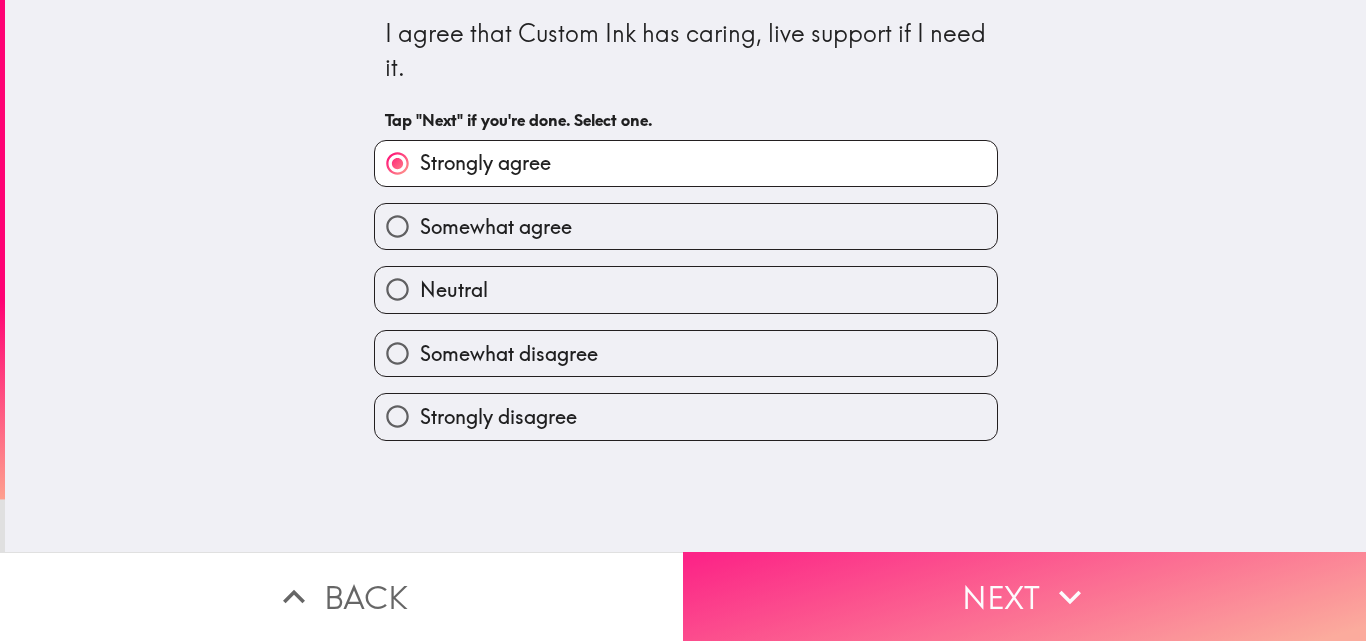 click on "Next" at bounding box center (1024, 596) 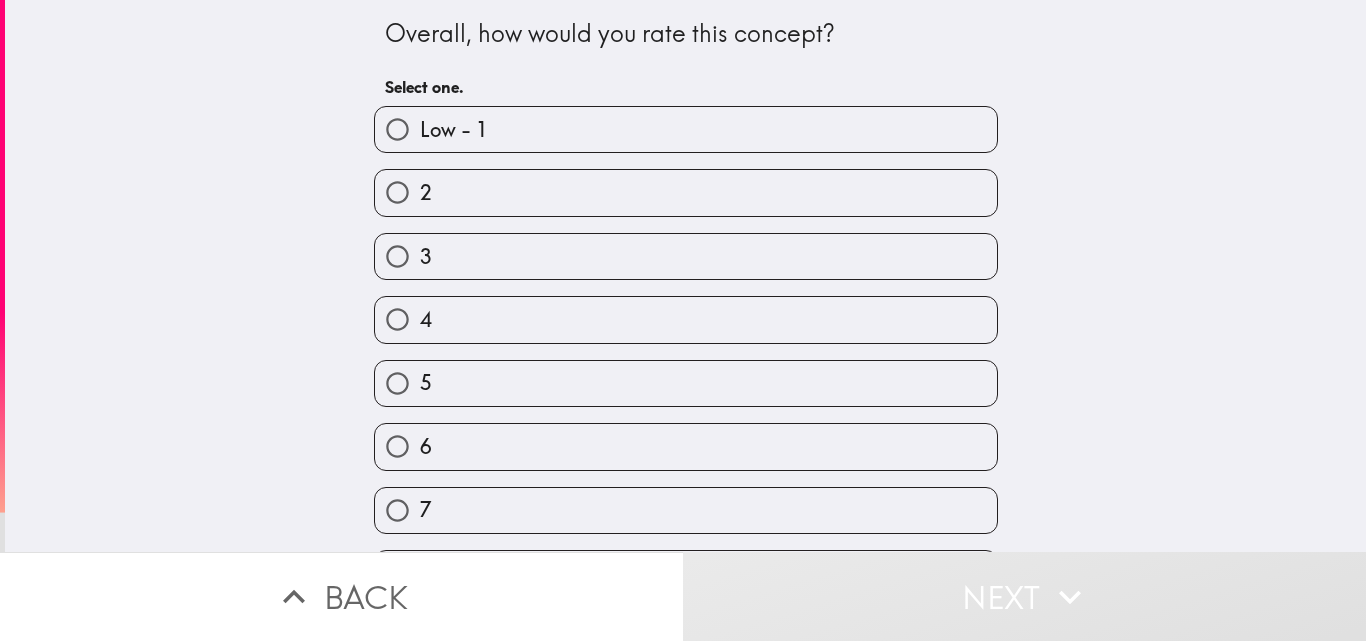scroll, scrollTop: 187, scrollLeft: 0, axis: vertical 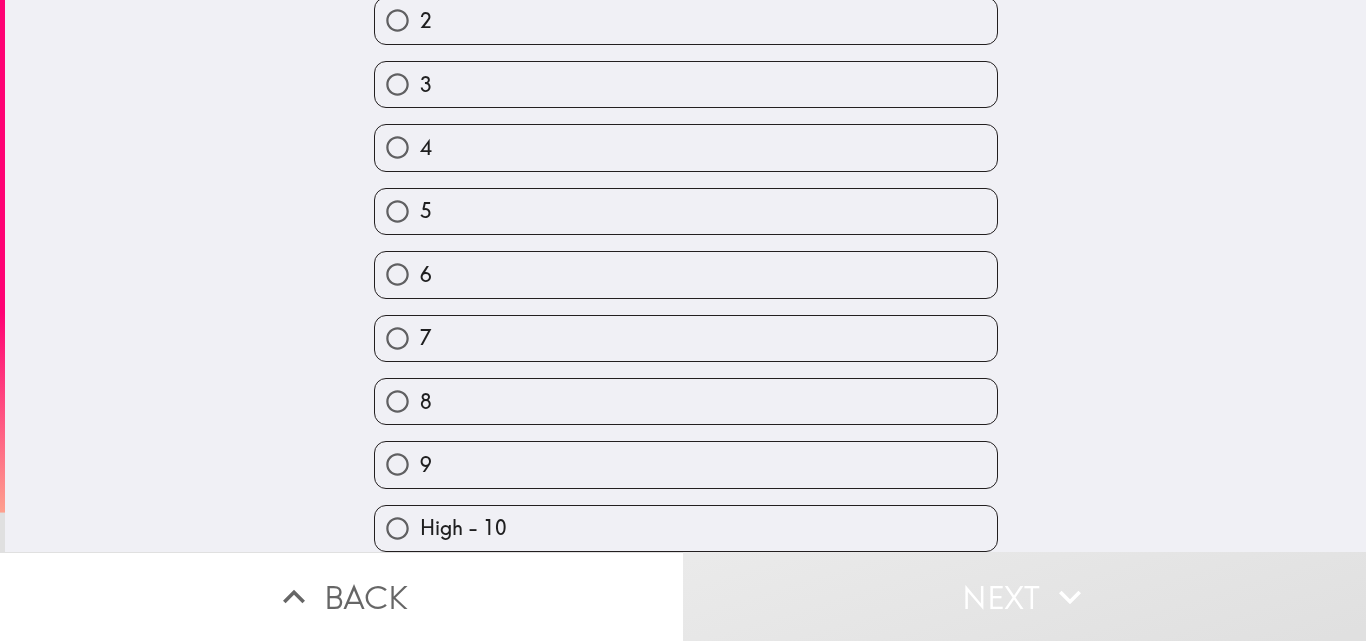 click on "High - 10" at bounding box center [463, 528] 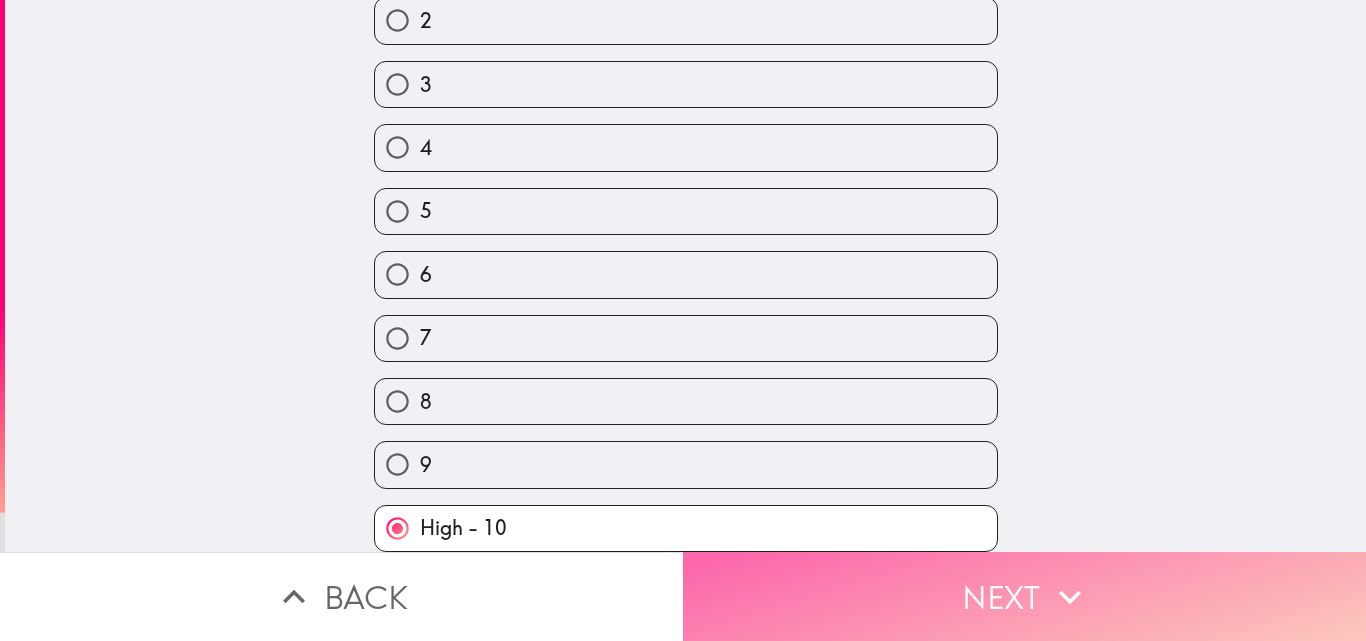 click on "Next" at bounding box center (1024, 596) 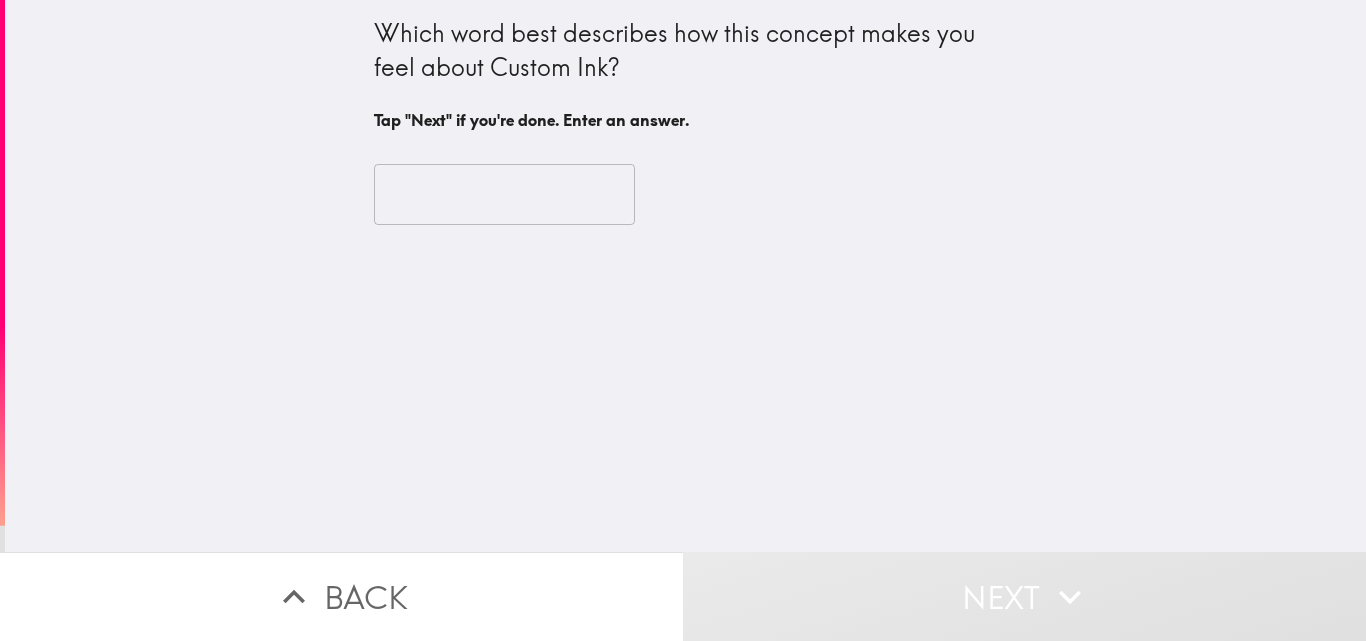 scroll, scrollTop: 0, scrollLeft: 0, axis: both 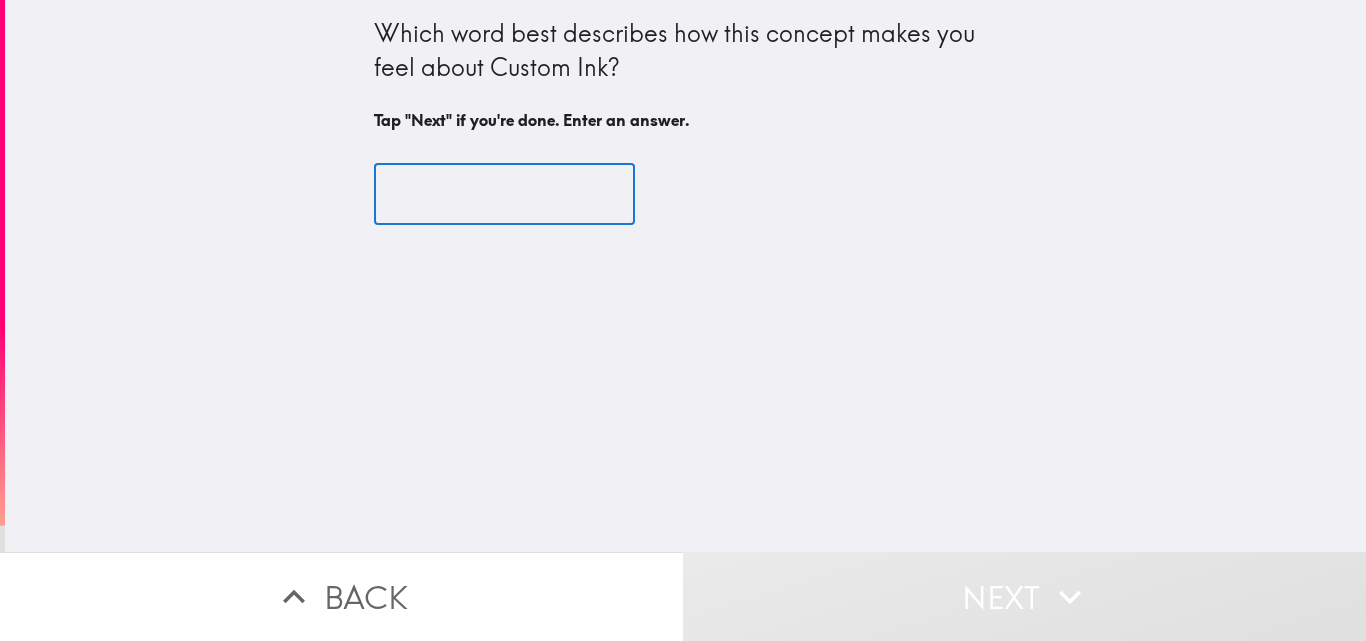 click at bounding box center (504, 195) 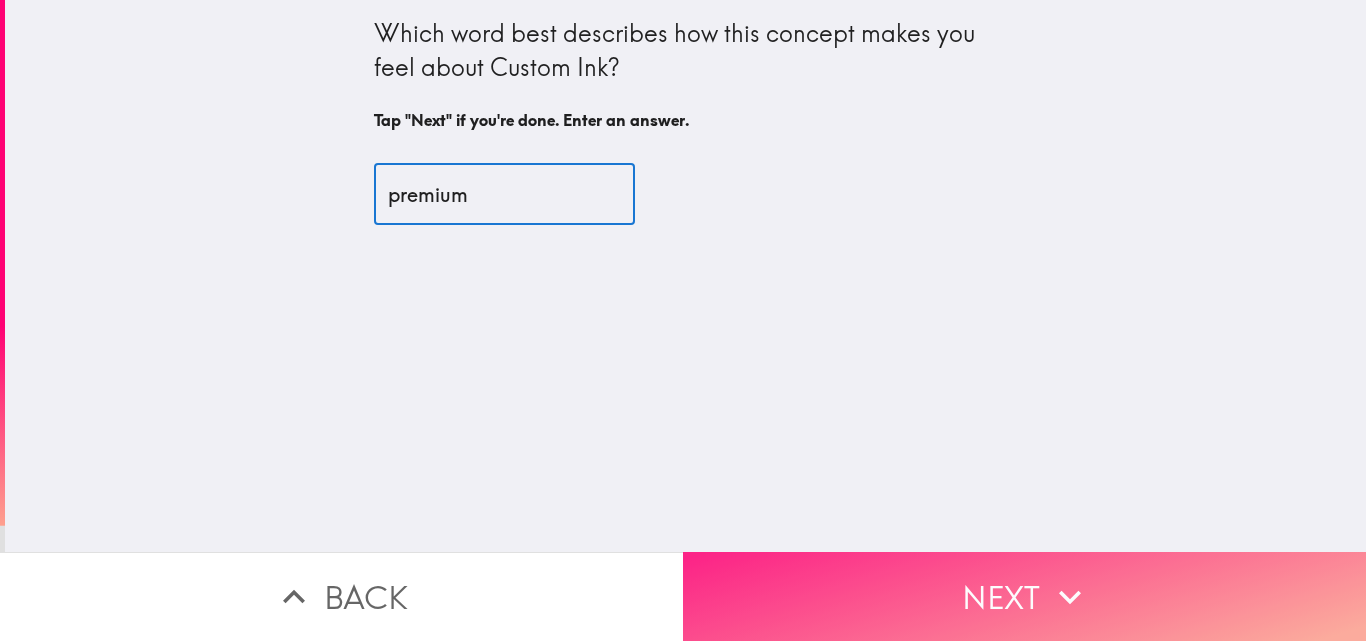 type on "premium" 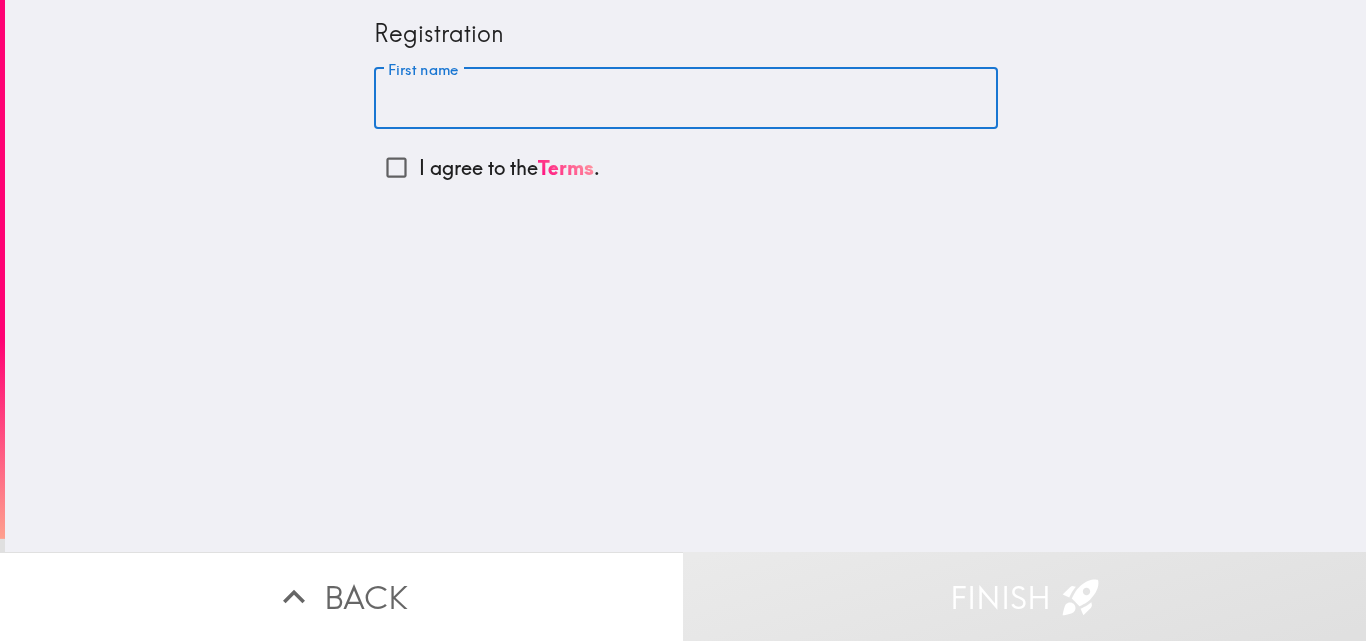 click on "First name" at bounding box center [686, 99] 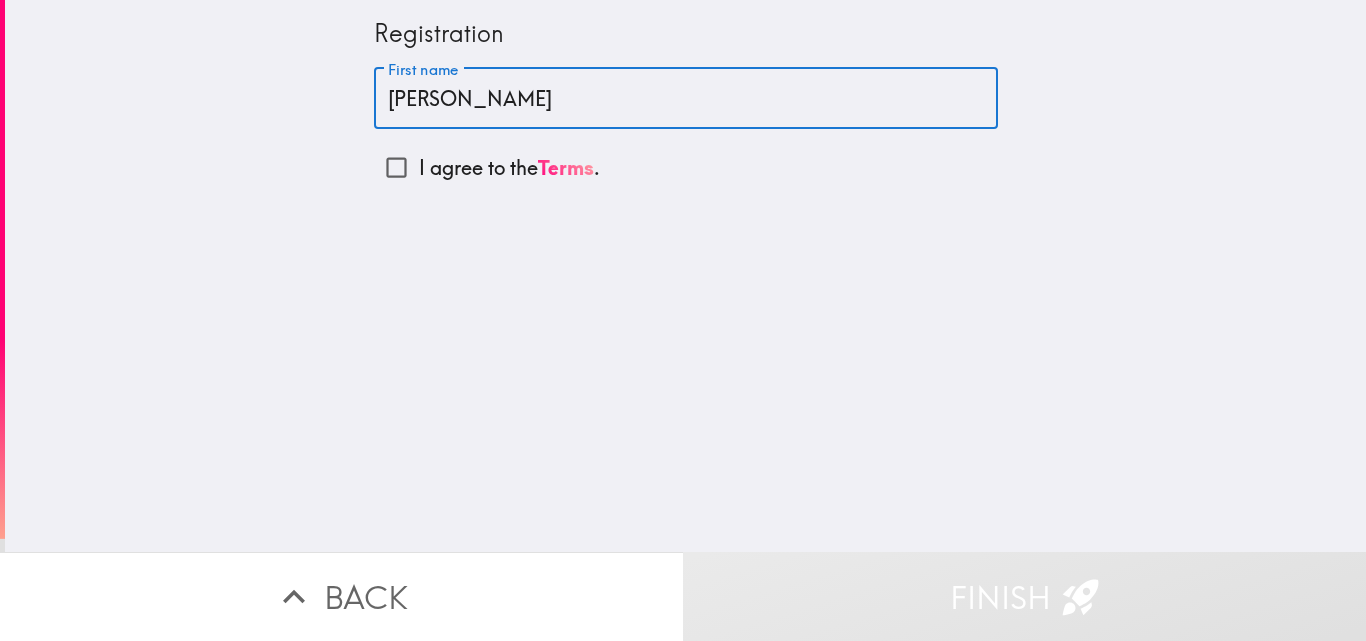 click on "[PERSON_NAME]" at bounding box center (686, 99) 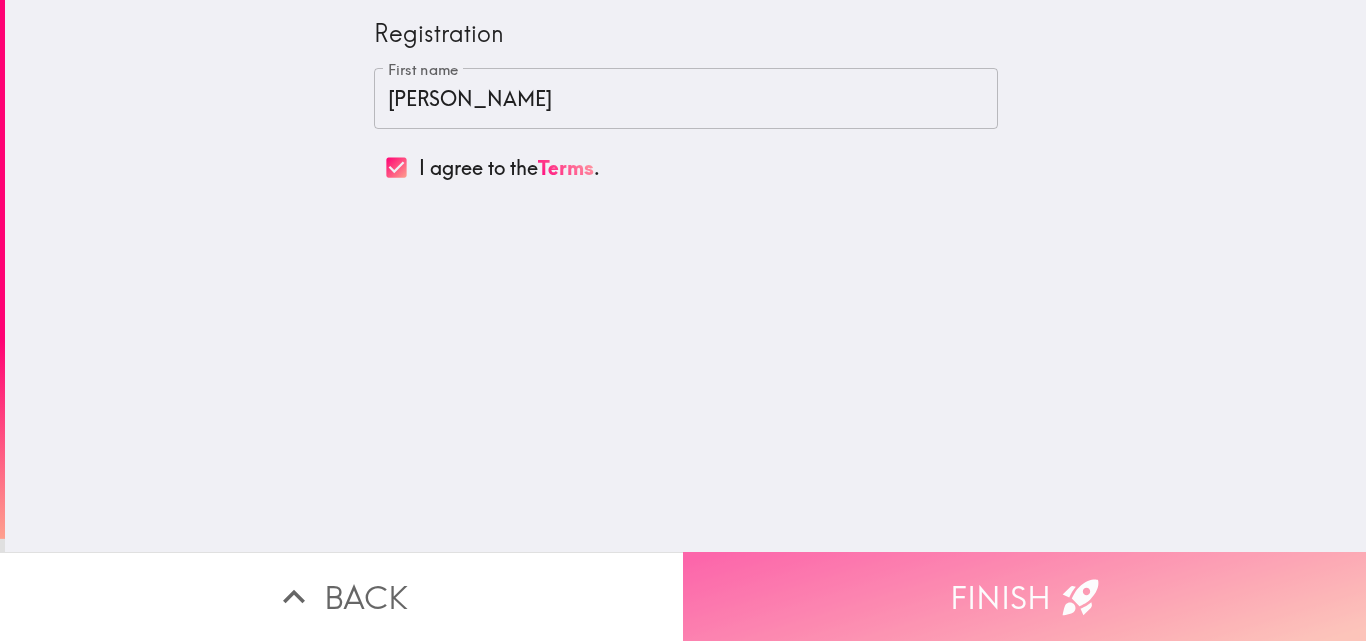 click on "Finish" at bounding box center [1024, 596] 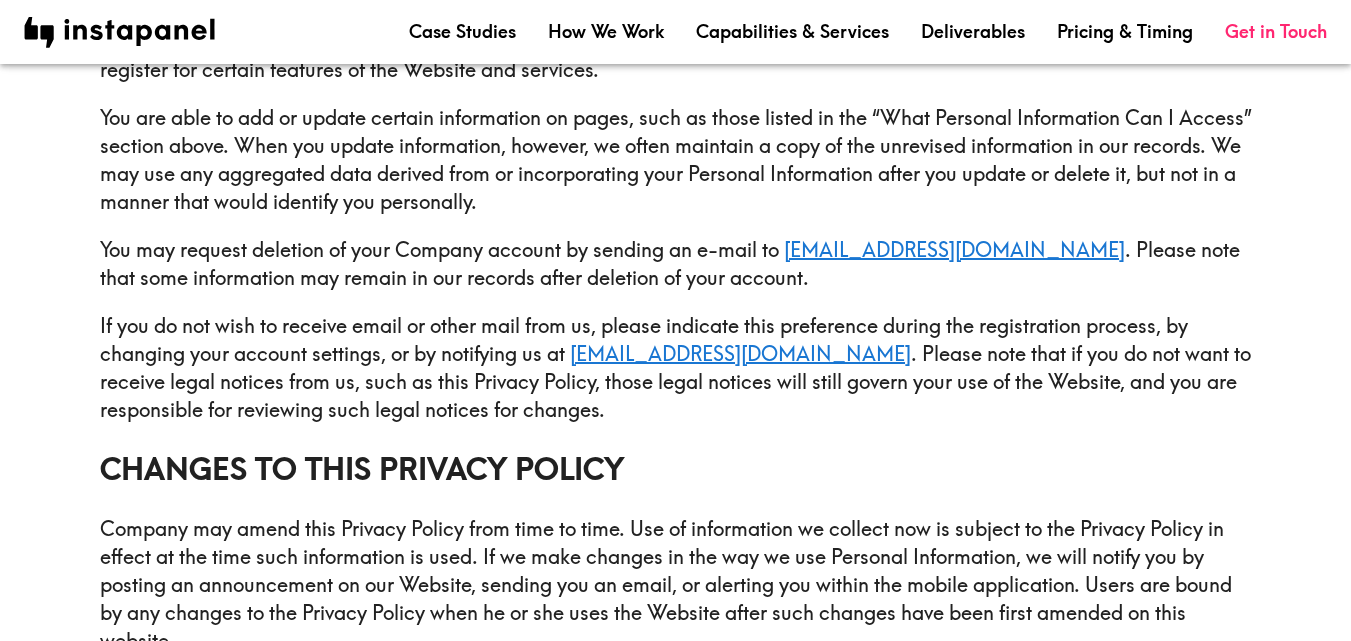scroll, scrollTop: 5206, scrollLeft: 0, axis: vertical 